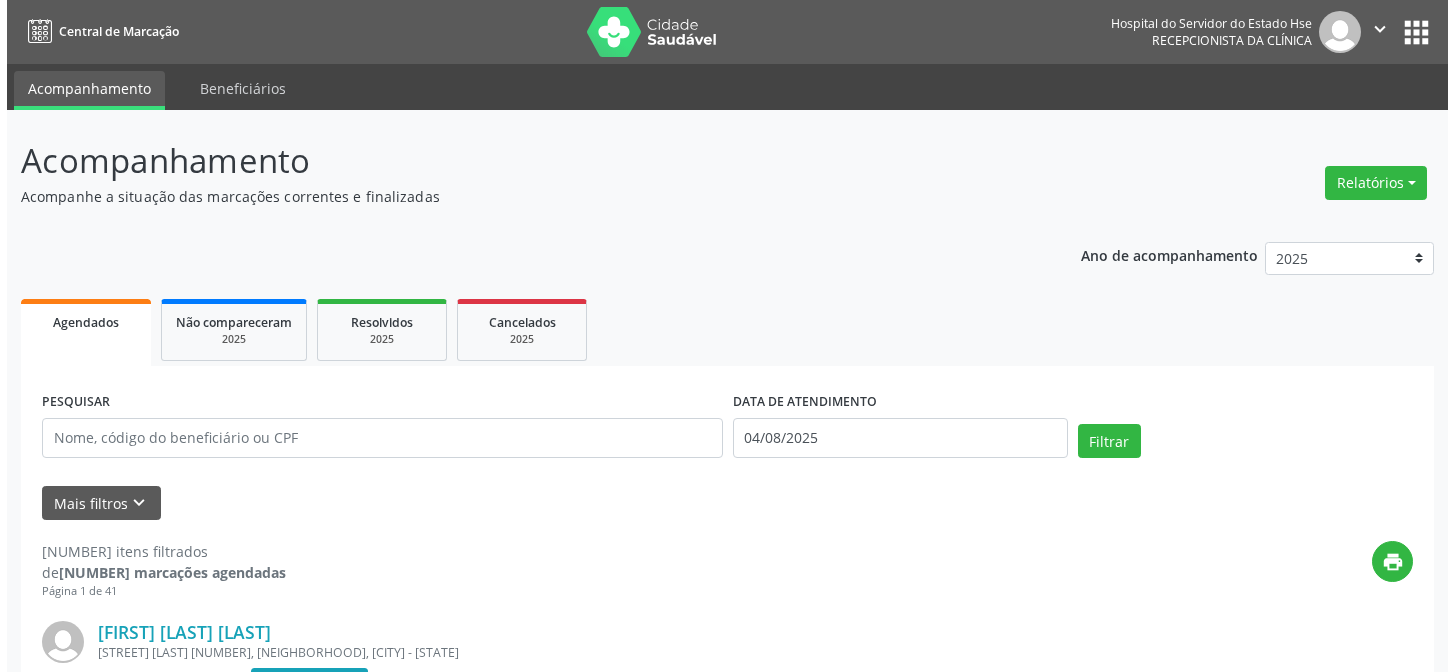 scroll, scrollTop: 0, scrollLeft: 0, axis: both 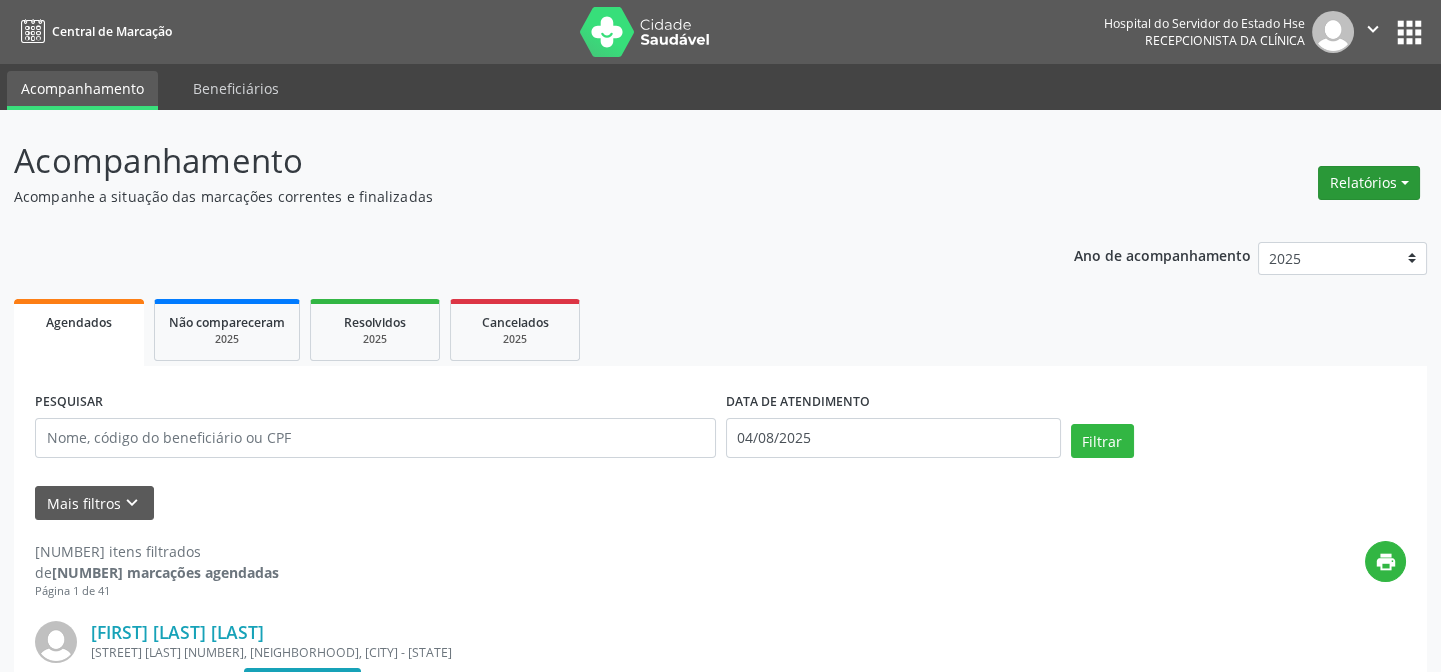 click on "Relatórios" at bounding box center (1369, 183) 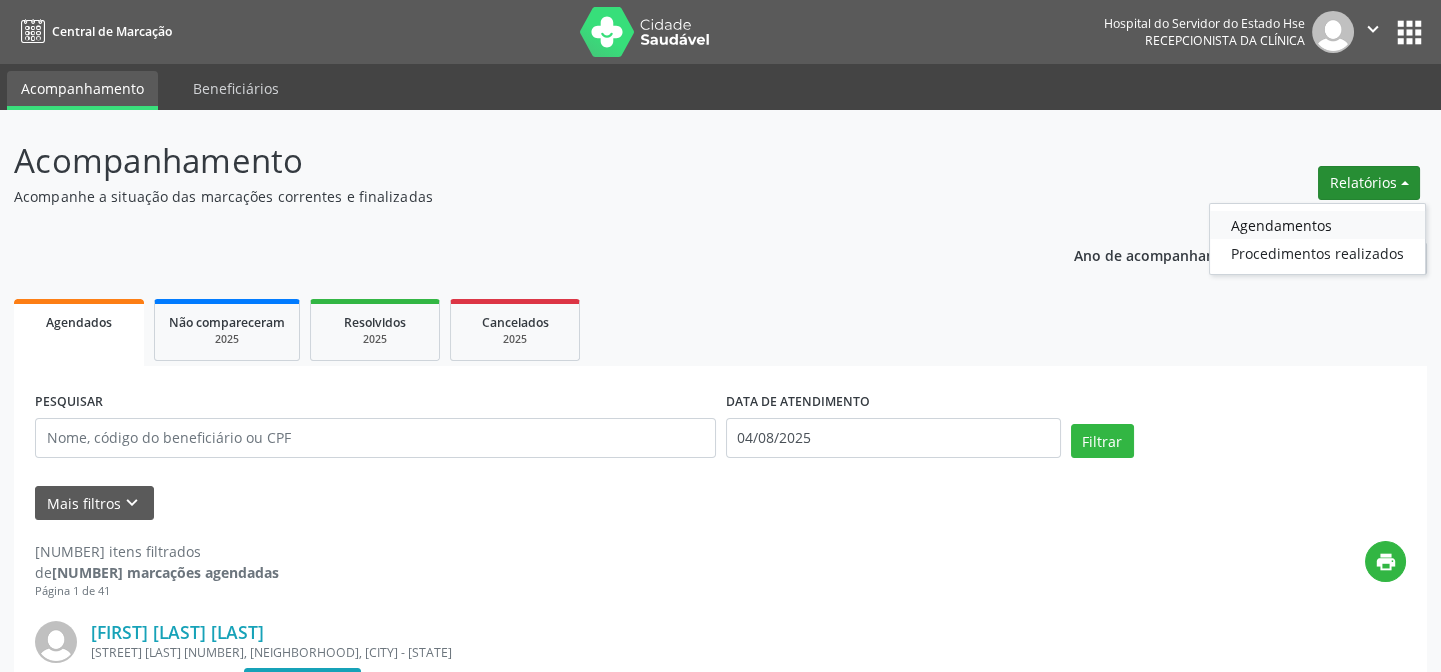 click on "Agendamentos" at bounding box center (1317, 225) 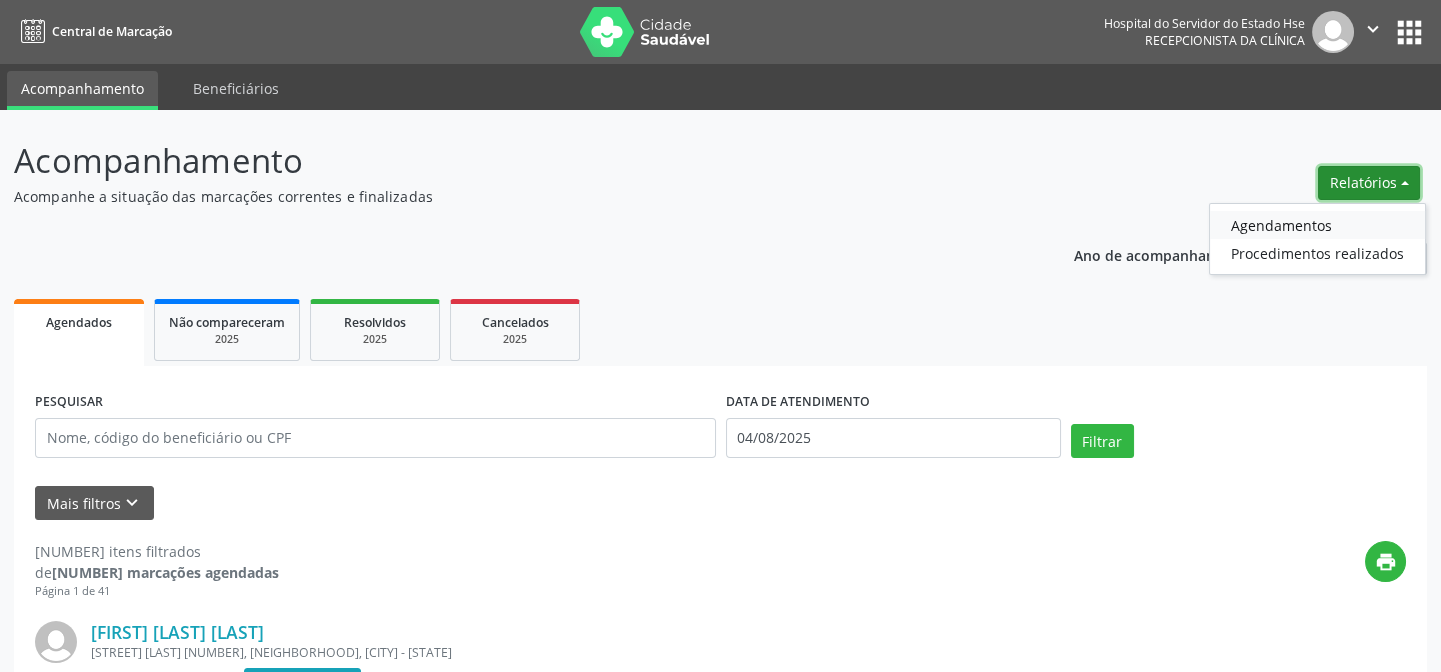 select on "7" 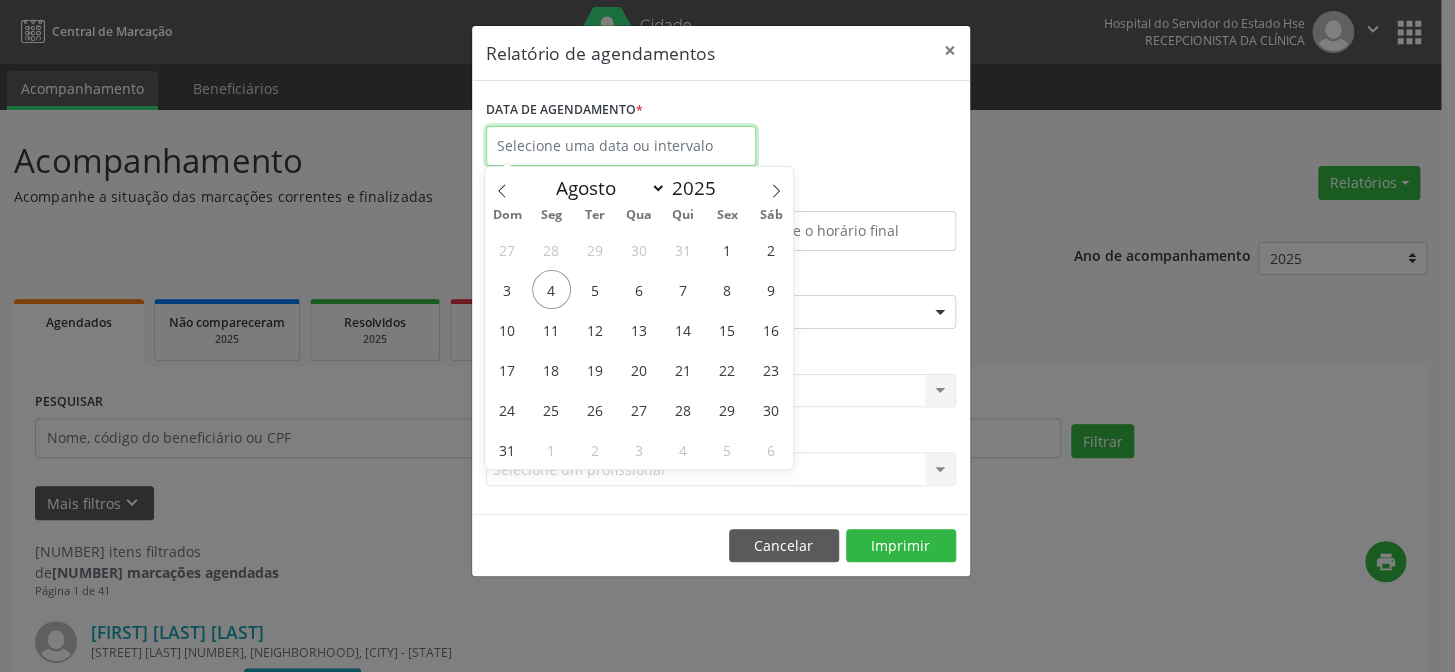 click at bounding box center (621, 146) 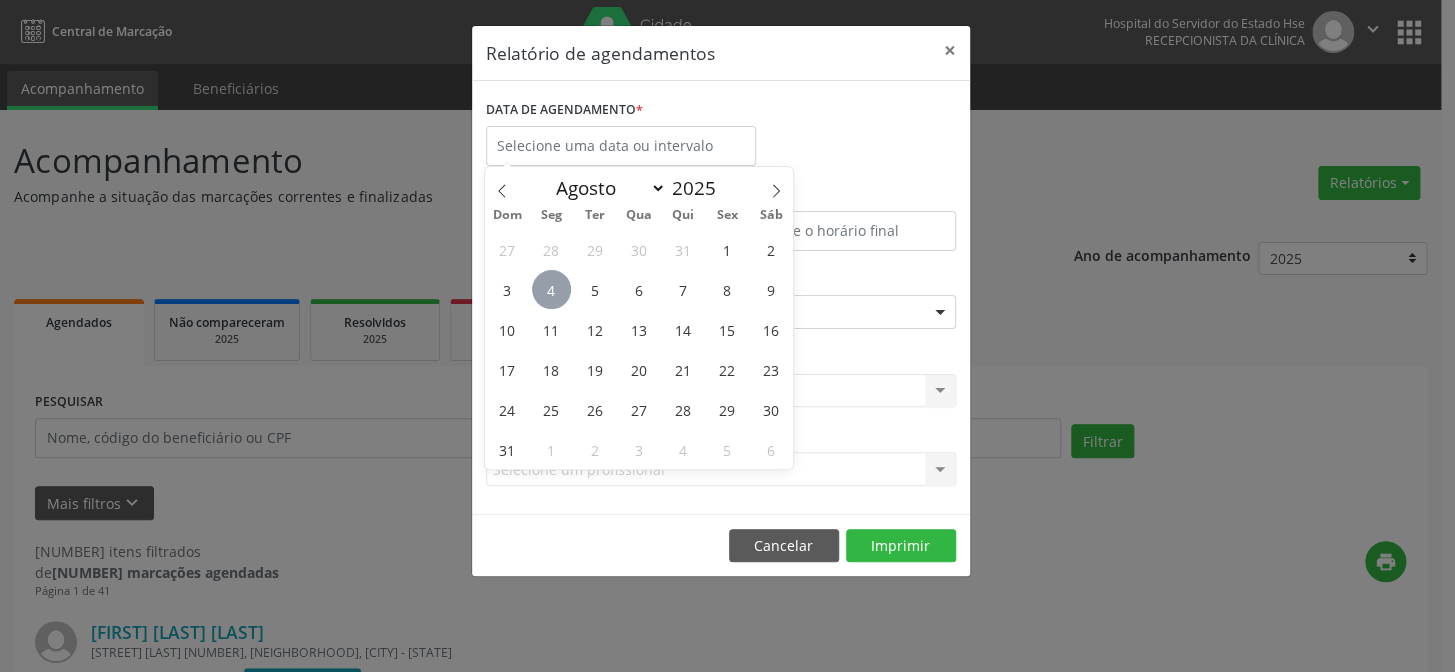 click on "4" at bounding box center [551, 289] 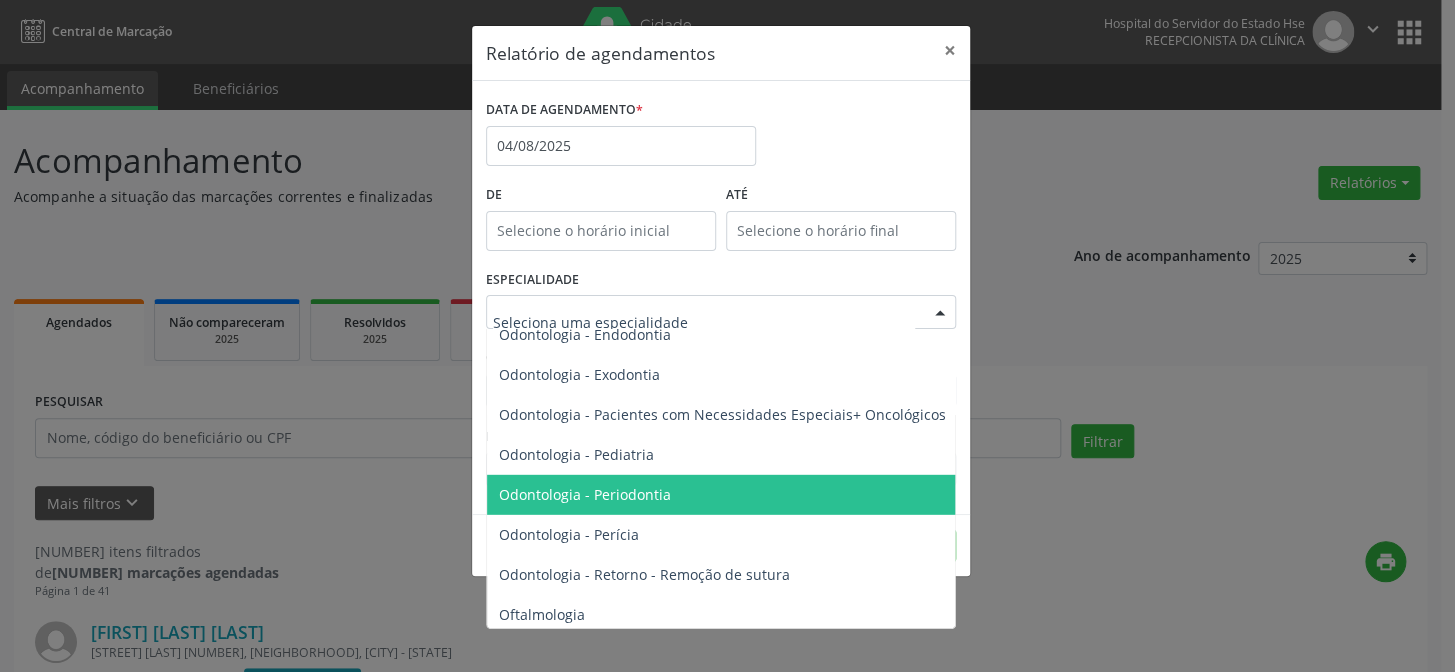 scroll, scrollTop: 2636, scrollLeft: 0, axis: vertical 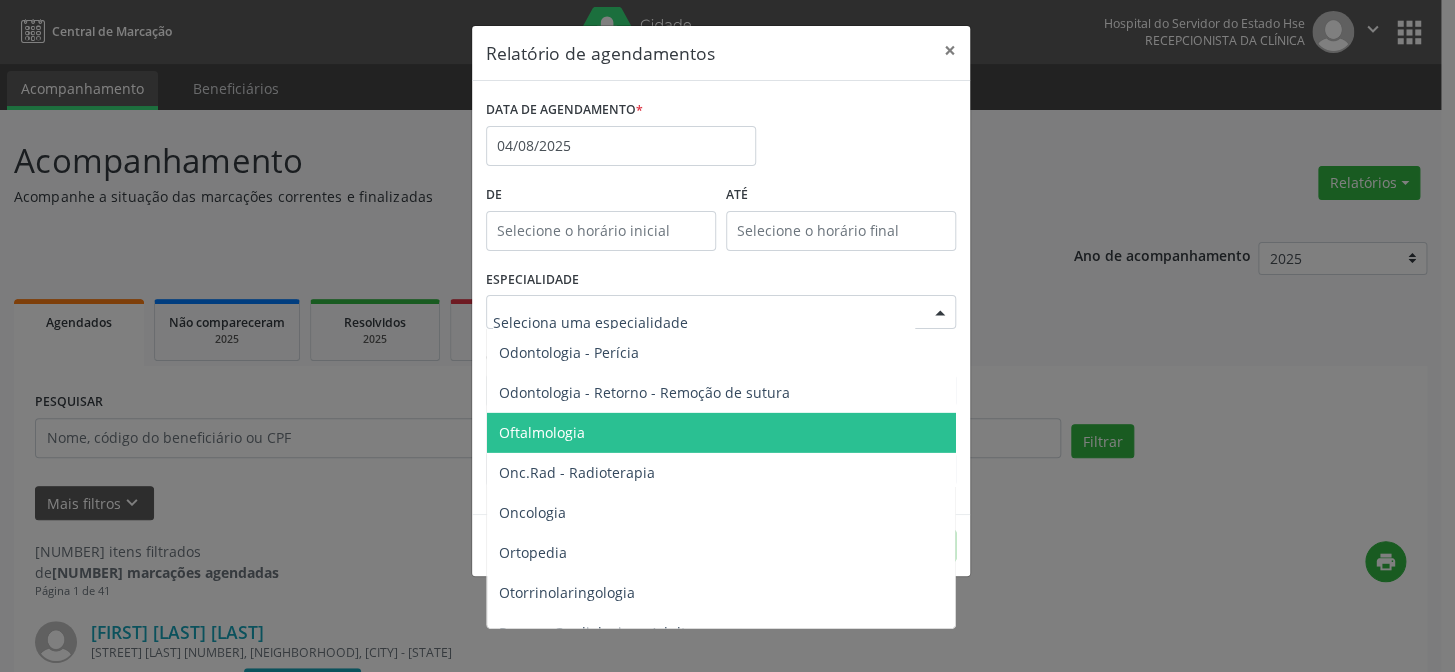 click on "Oftalmologia" at bounding box center [542, 432] 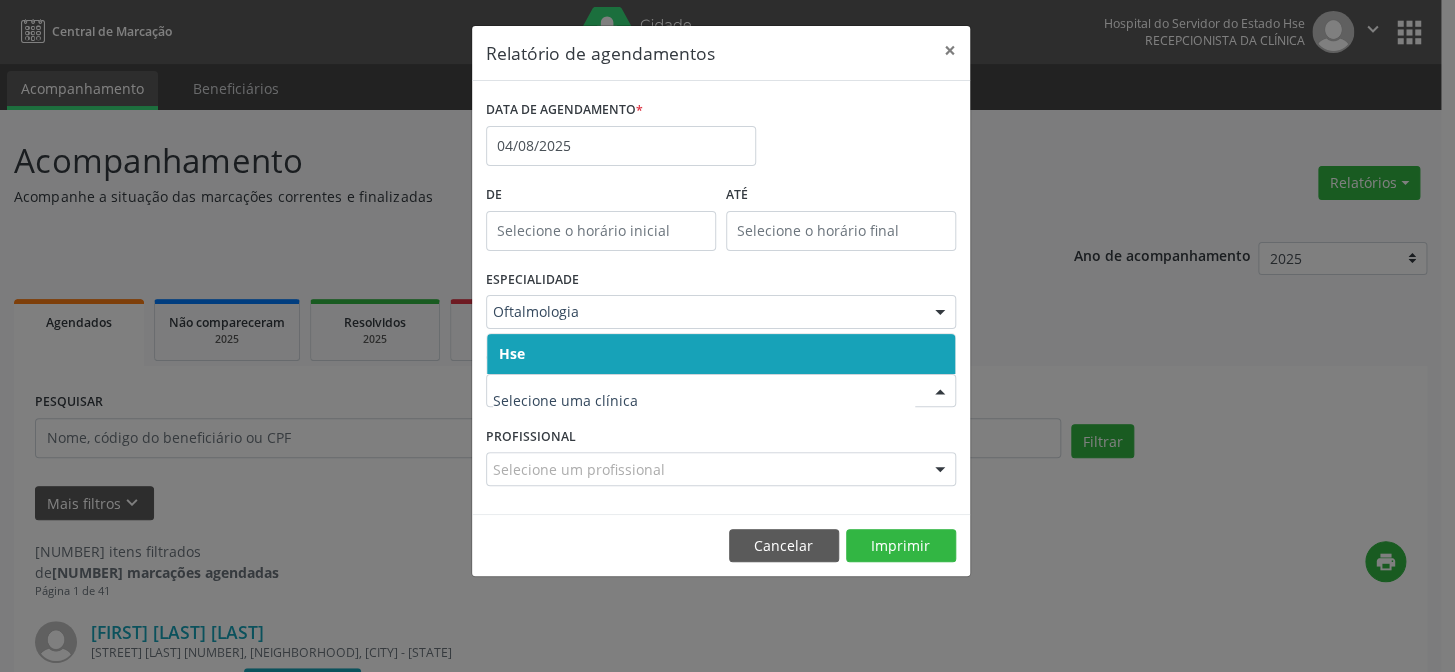 click on "Hse" at bounding box center [721, 354] 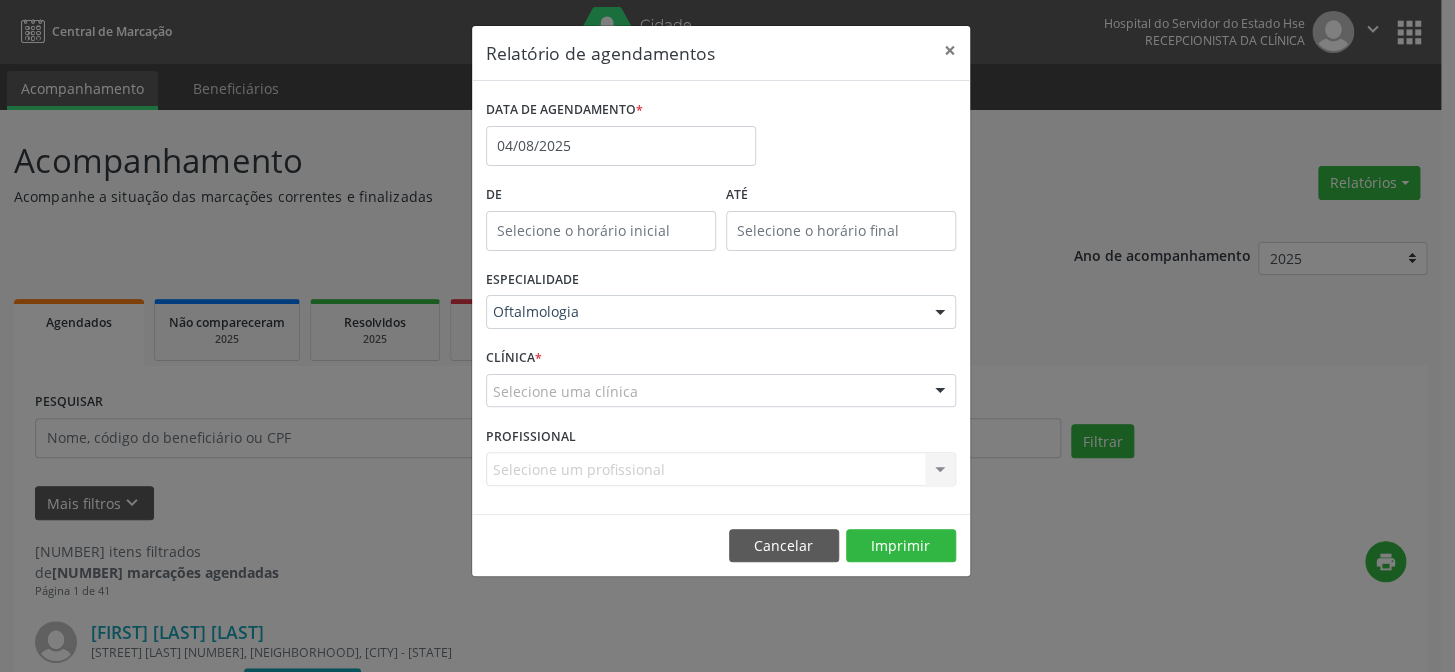 click on "Selecione uma clínica" at bounding box center [721, 391] 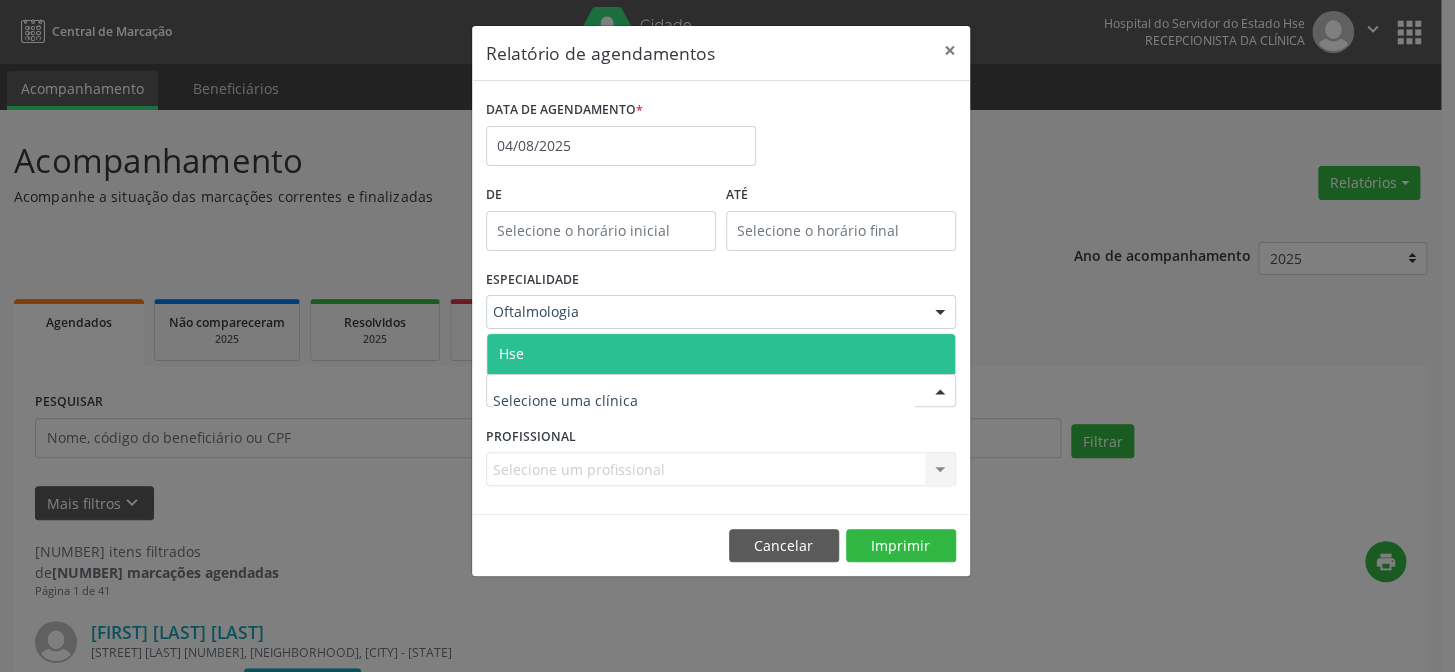 click on "Hse" at bounding box center (721, 354) 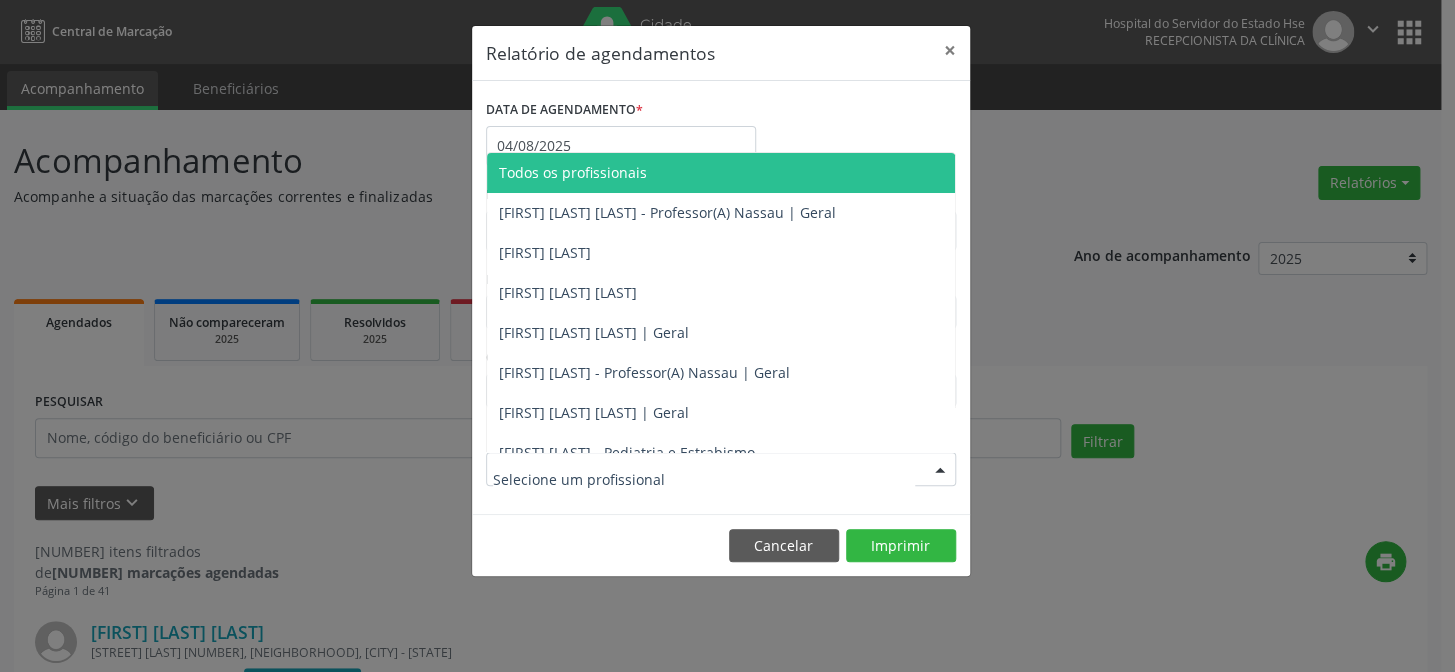 click at bounding box center [721, 469] 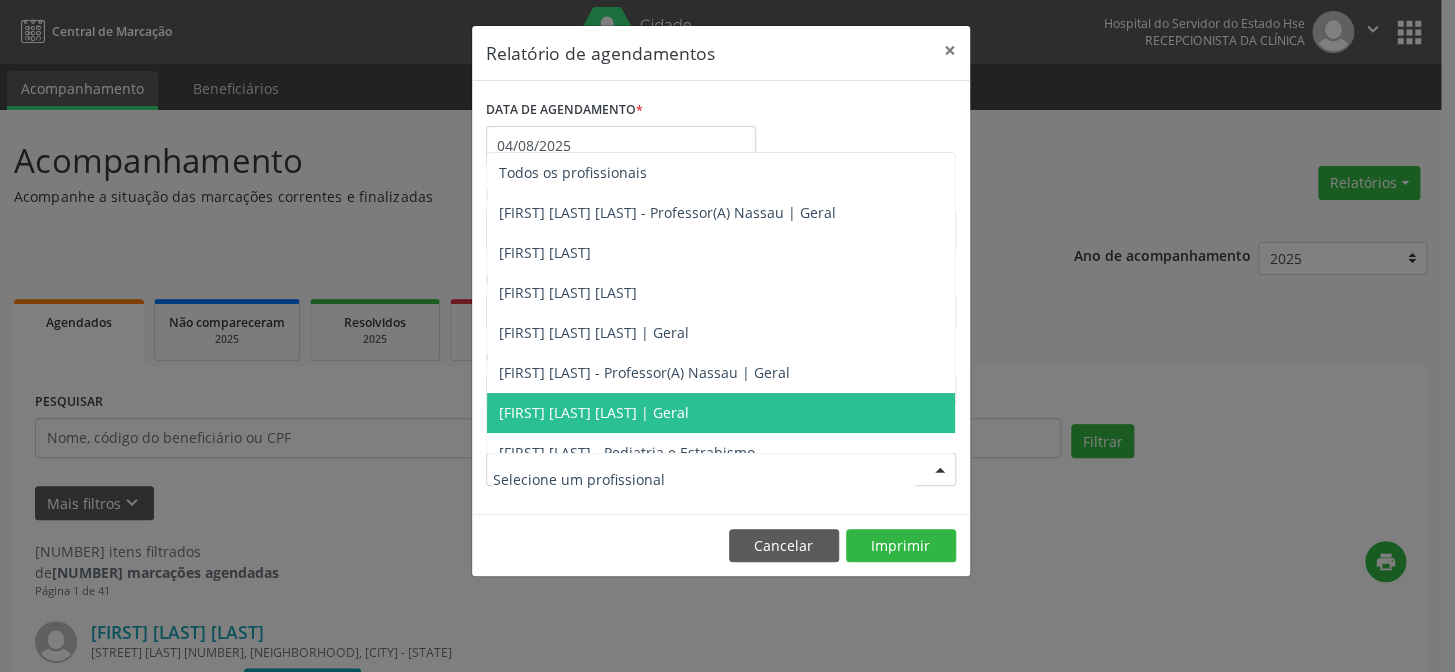click on "[FIRST] [LAST] [LAST] | Geral" at bounding box center [594, 412] 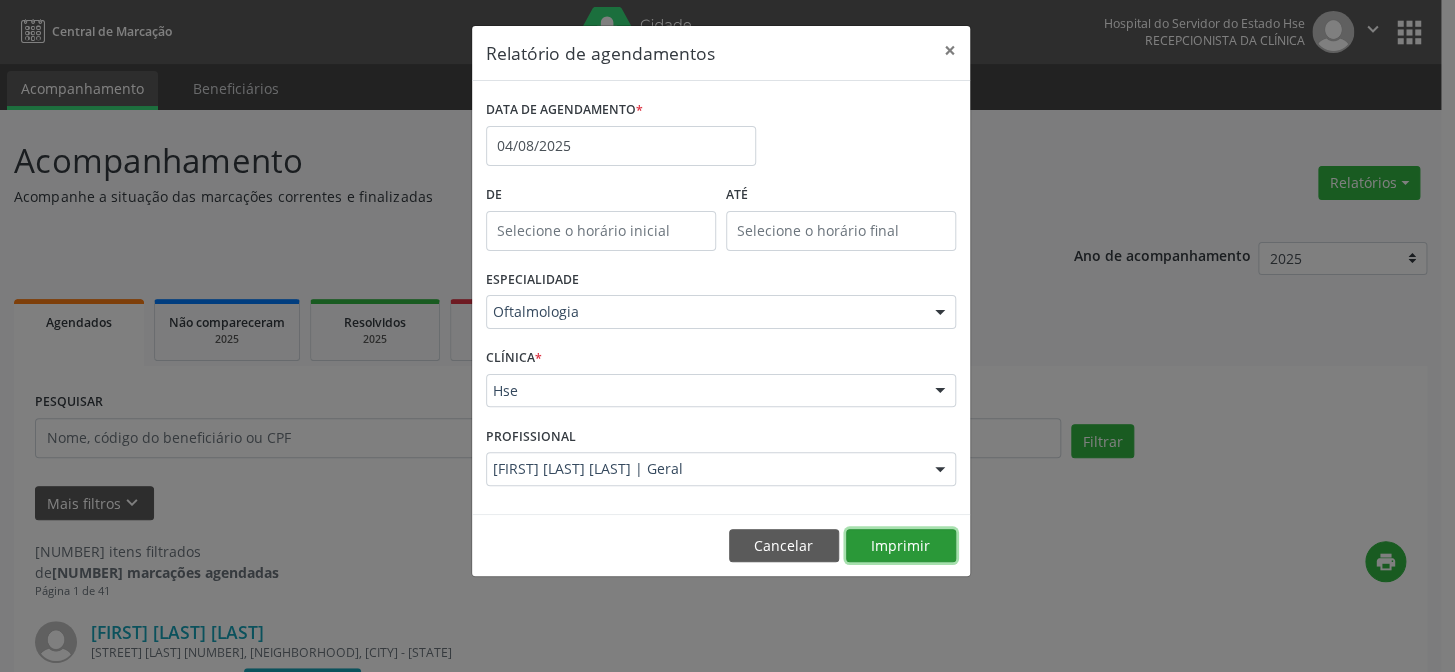 click on "Imprimir" at bounding box center [901, 546] 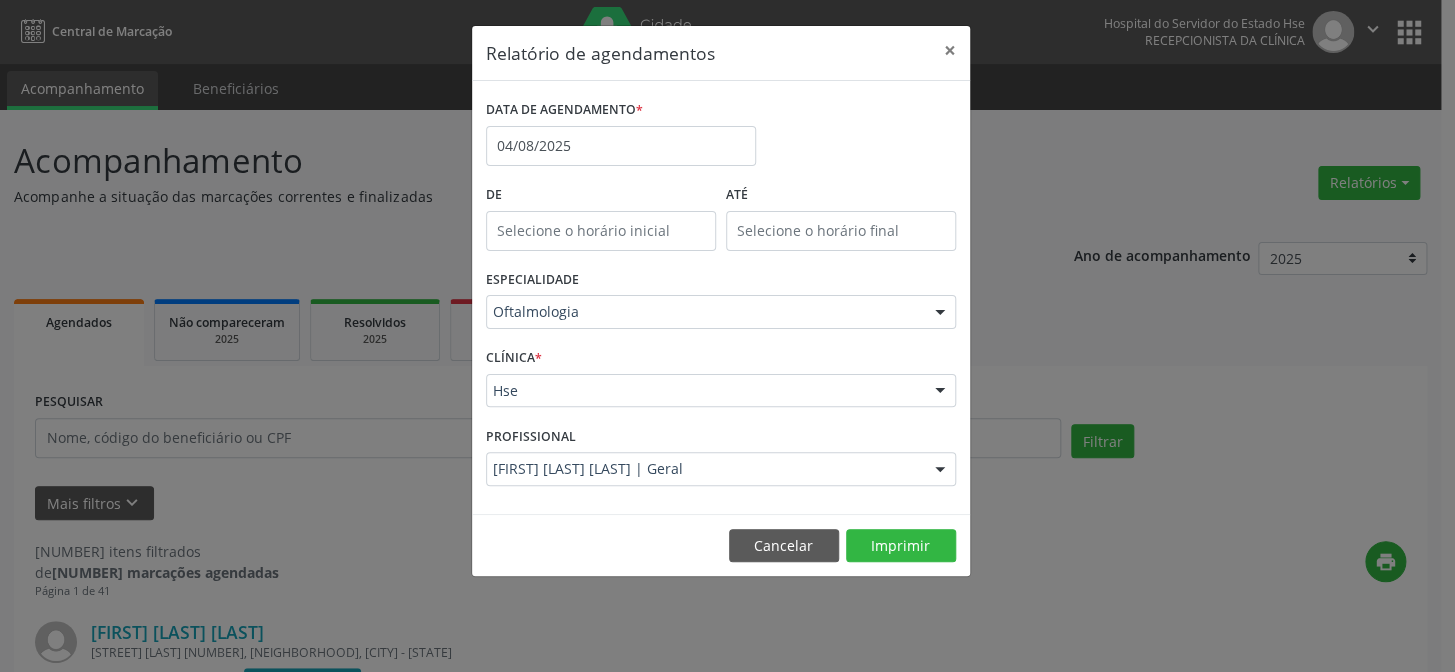 click at bounding box center [940, 470] 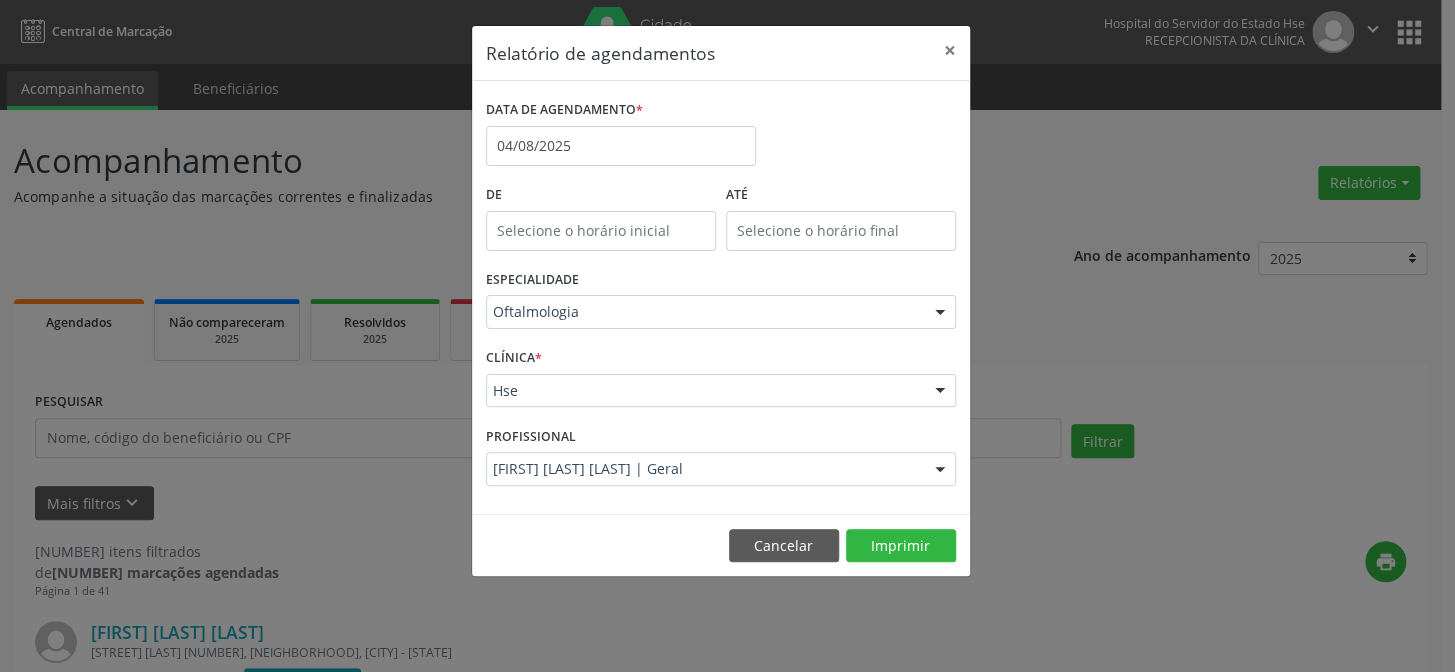 drag, startPoint x: 360, startPoint y: 437, endPoint x: 379, endPoint y: 411, distance: 32.202484 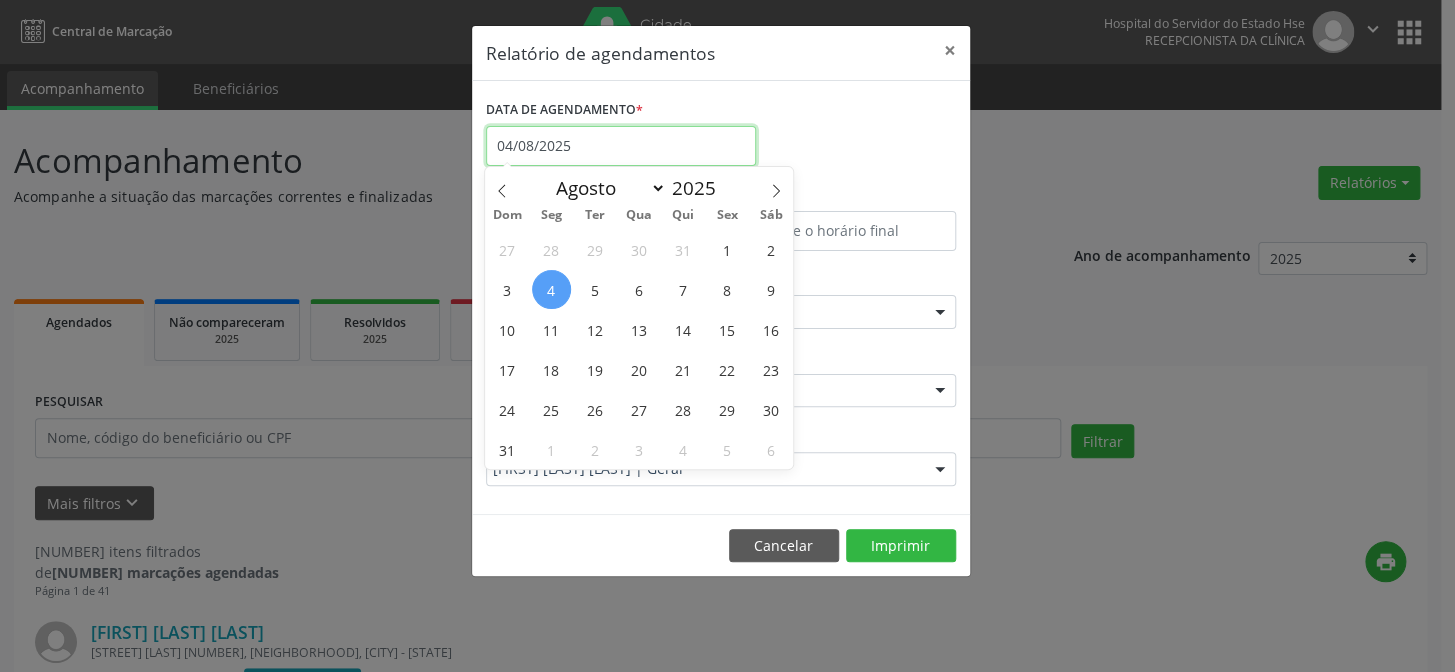 click on "04/08/2025" at bounding box center (621, 146) 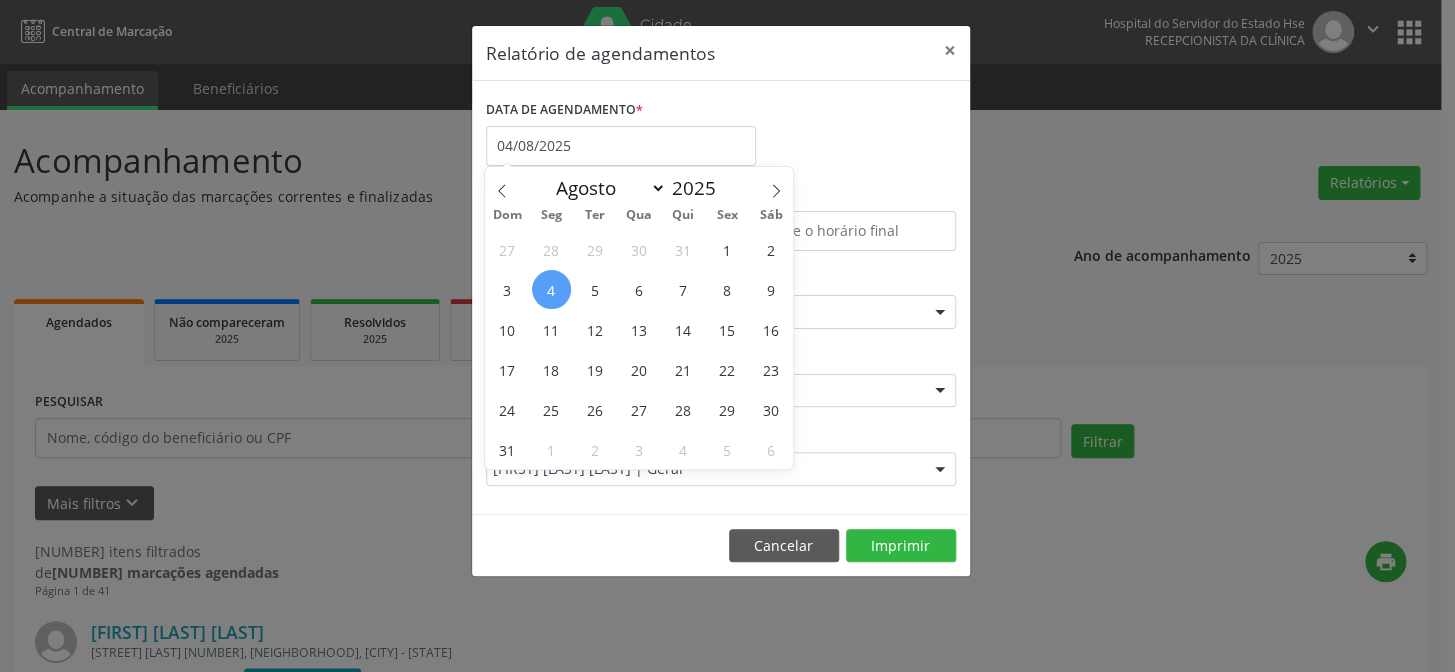 click on "4" at bounding box center [551, 289] 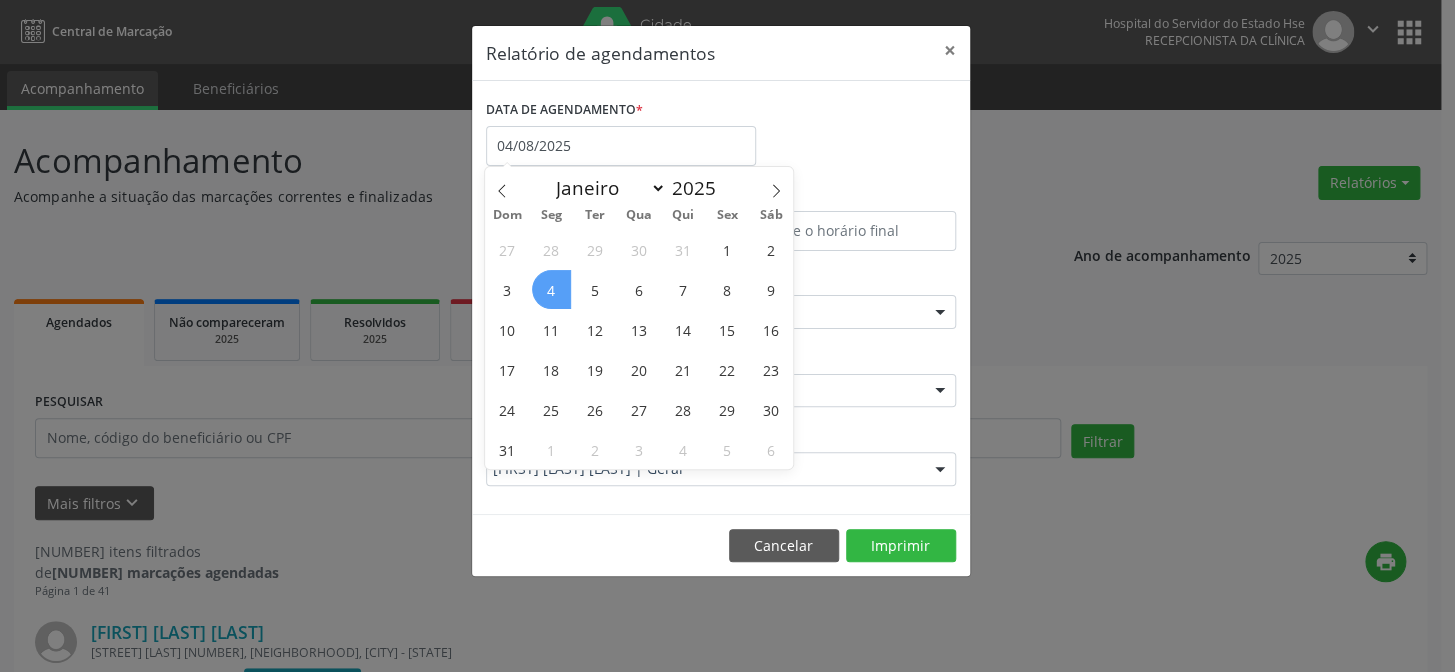 click on "4" at bounding box center [551, 289] 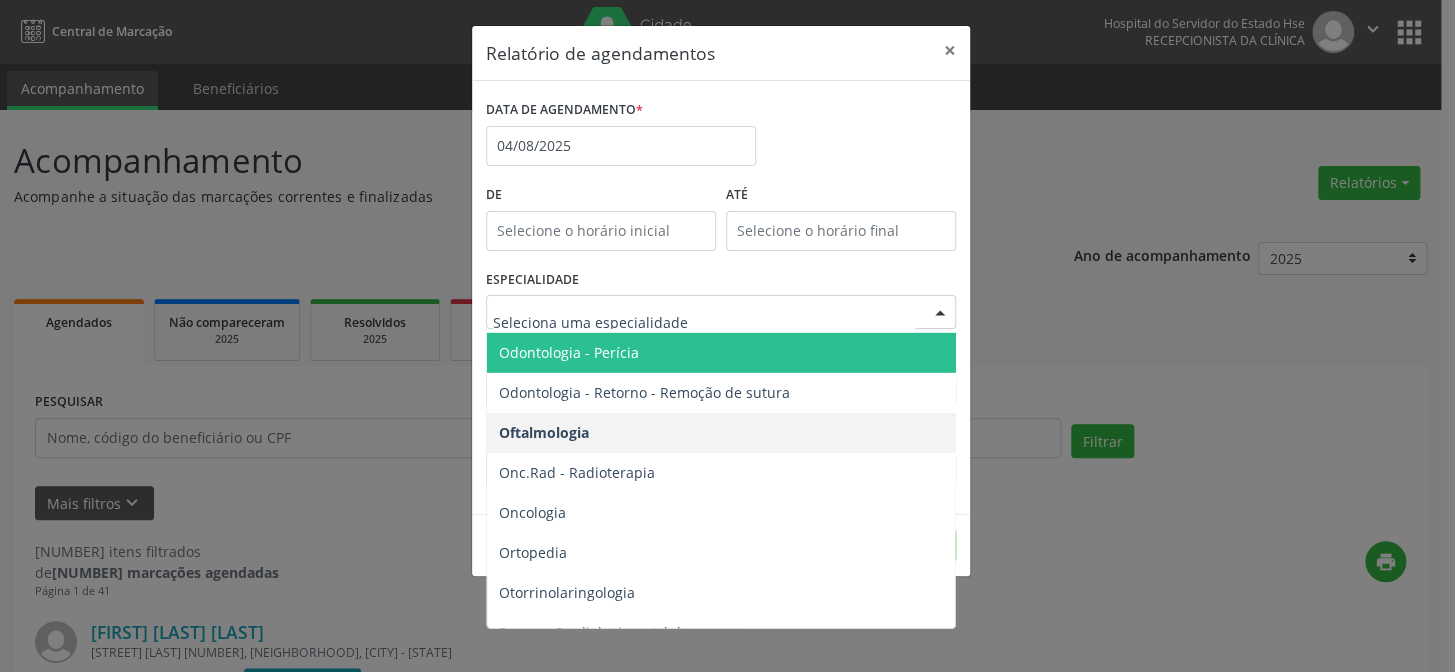 scroll, scrollTop: 2727, scrollLeft: 0, axis: vertical 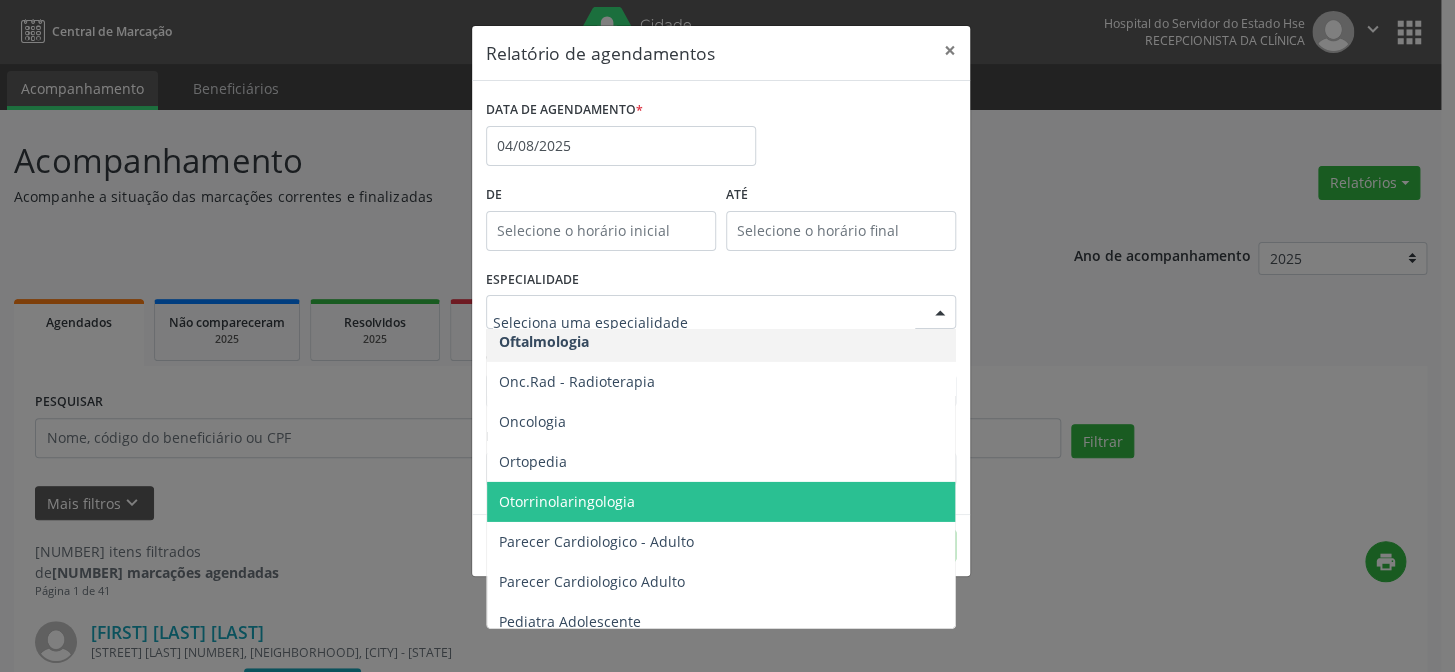click on "Otorrinolaringologia" at bounding box center (567, 501) 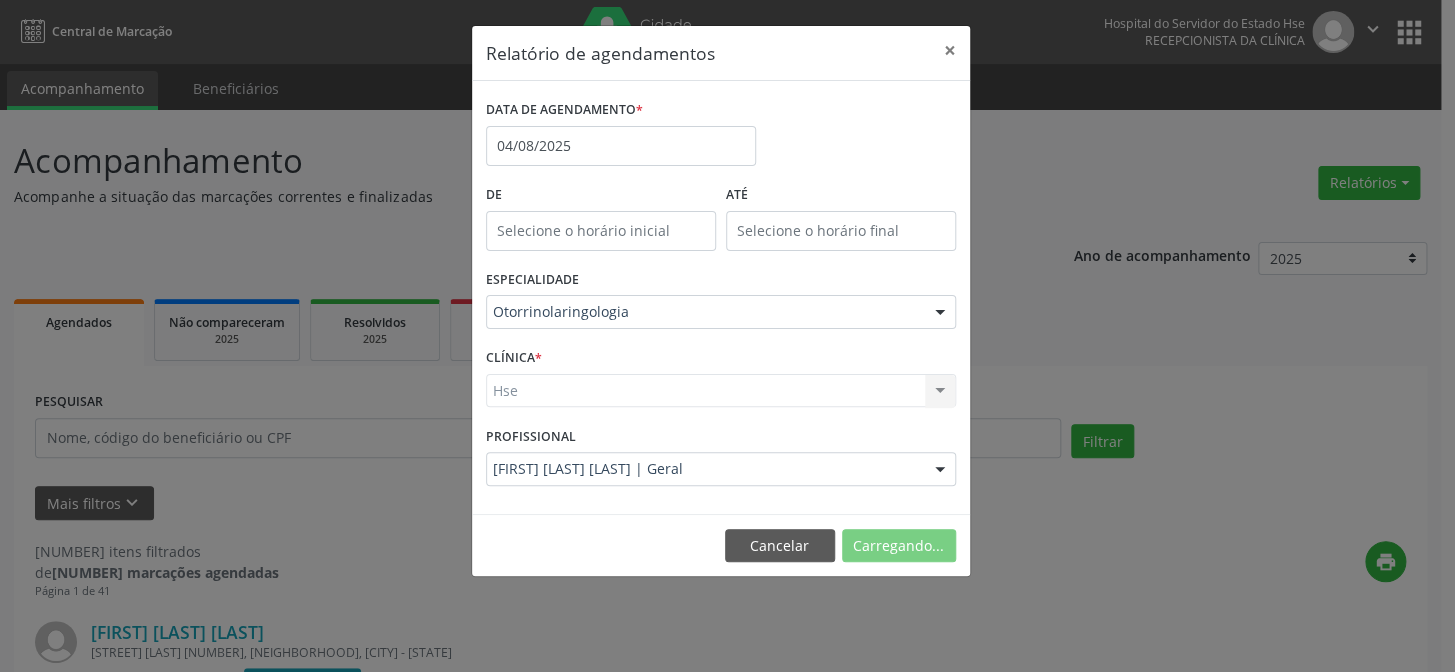 click on "Hse         Hse
Nenhum resultado encontrado para: "   "
Não há nenhuma opção para ser exibida." at bounding box center (721, 391) 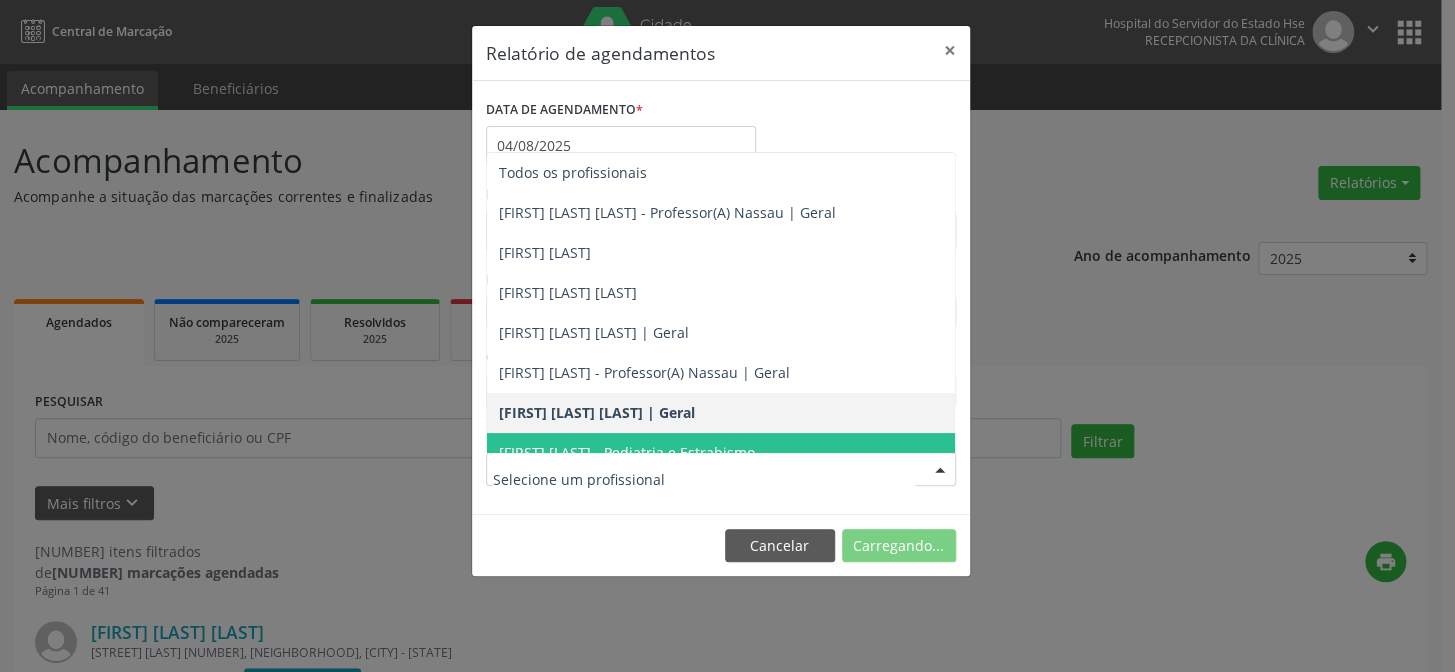 drag, startPoint x: 597, startPoint y: 457, endPoint x: 699, endPoint y: 477, distance: 103.94229 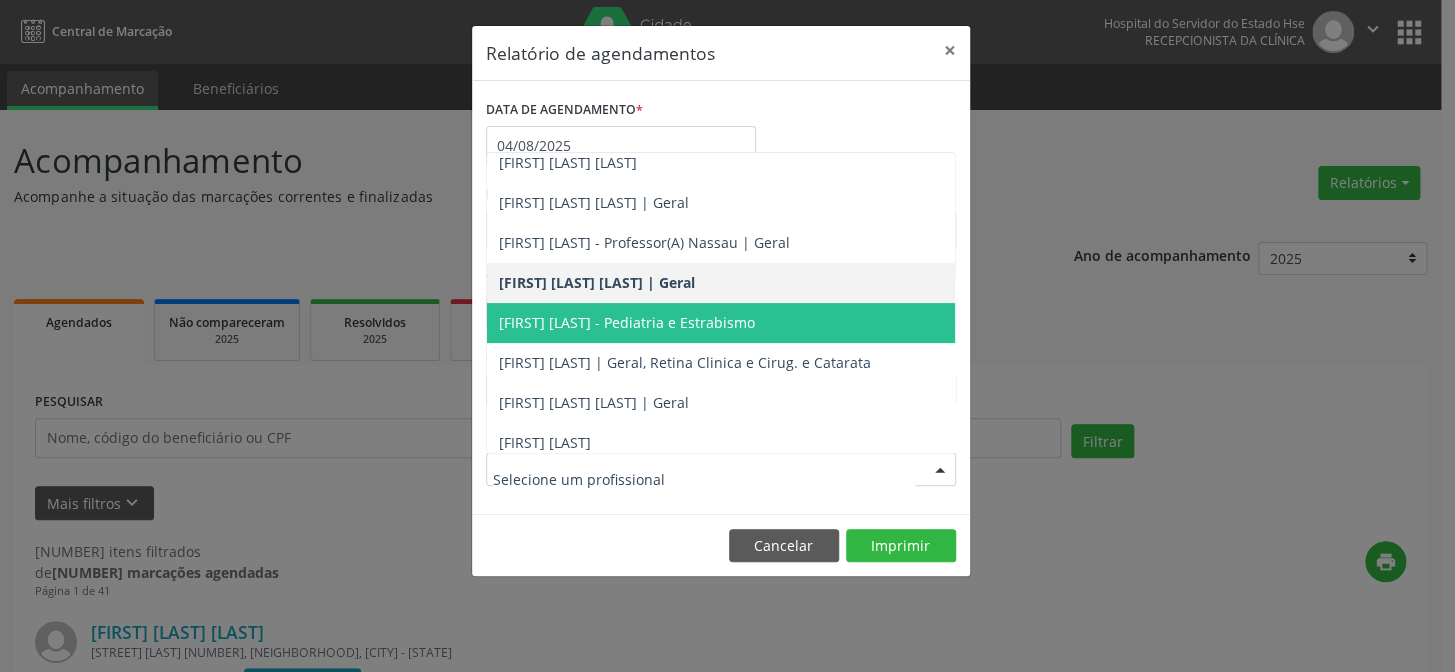 scroll, scrollTop: 220, scrollLeft: 0, axis: vertical 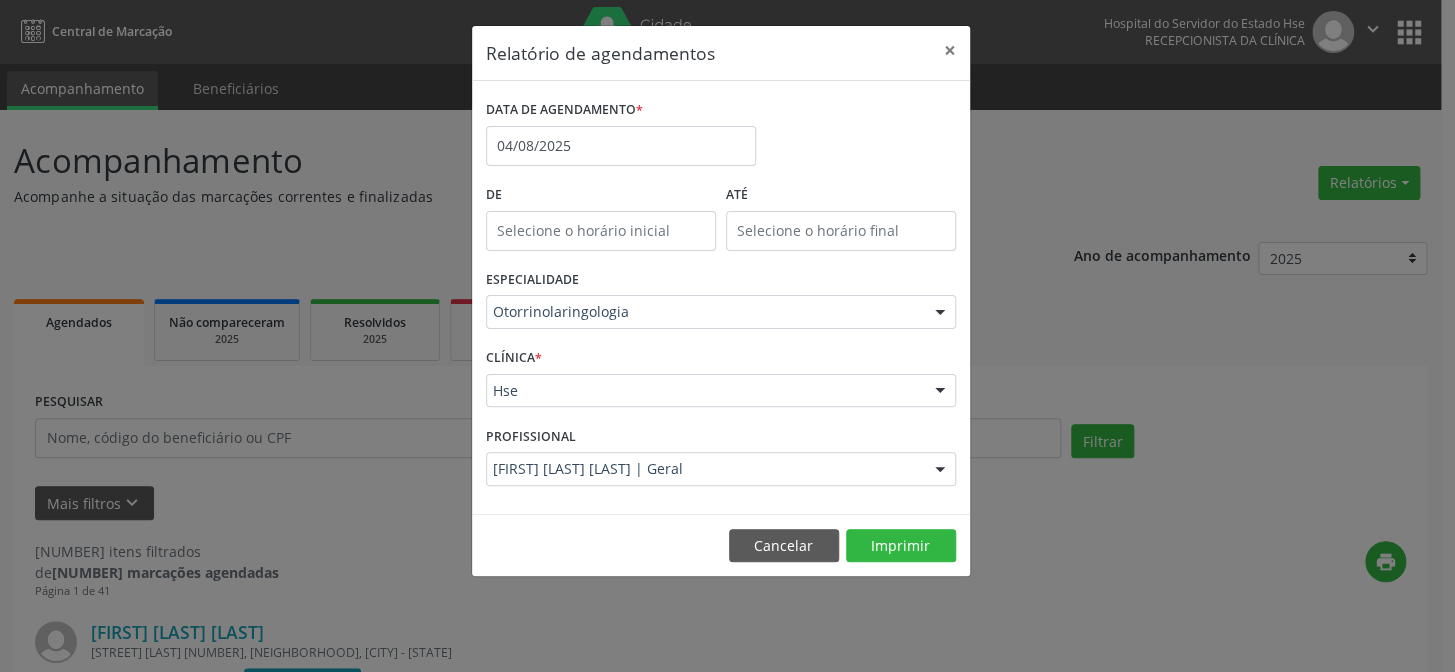 click on "Relatório de agendamentos ×
DATA DE AGENDAMENTO
*
[DATE]
De
ATÉ
ESPECIALIDADE
Otorrinolaringologia         Todas as especialidades   Alergologia   Angiologia   Arritmologia   Cardiologia   Cirurgia Abdominal   Cirurgia Bariatrica   Cirurgia Cabeça e Pescoço   Cirurgia Cardiaca   Cirurgia Geral   Cirurgia Ginecologica   Cirurgia Mastologia Oncologica   Cirurgia Pediatrica   Cirurgia Plastica   Cirurgia Toracica   Cirurgia geral oncológica   Cirurgia geral oncológica   Cirurgião Dermatológico   Clinica Geral   Clinica Medica   Consulta de Enfermagem - Hiperdia   Consulta de Enfermagem - Preventivo   Consulta de Enfermagem - Pré-Natal   Consulta de Enfermagem - Puericultura   Dermatologia   Endocinologia   Endocrino Diabetes   Endocrinologia   Fisioterapia   Fisioterapia Cirurgica   Fonoaudiologia   Gastro/Hepato   Gastroenterologia   Gastropediatria   Geriatria   Ginecologia   Gnecologia   Hebiatra" at bounding box center (727, 336) 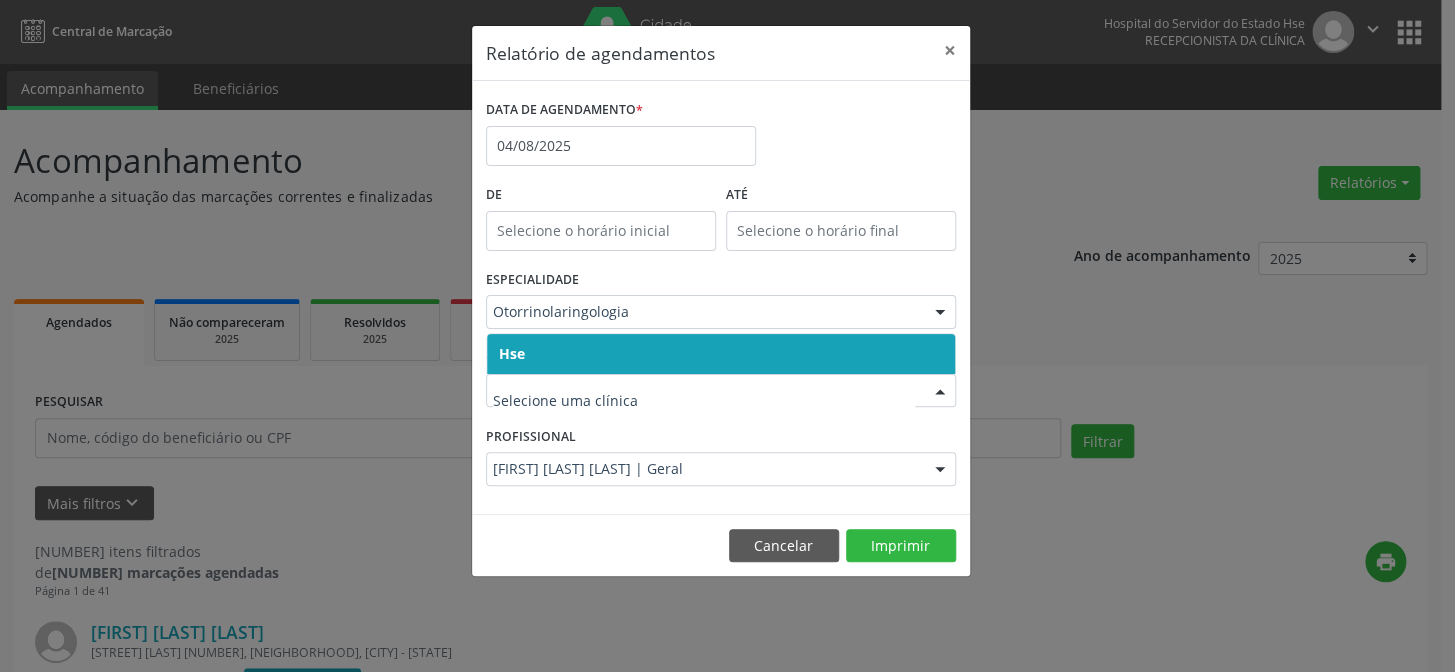 click on "Hse" at bounding box center [721, 354] 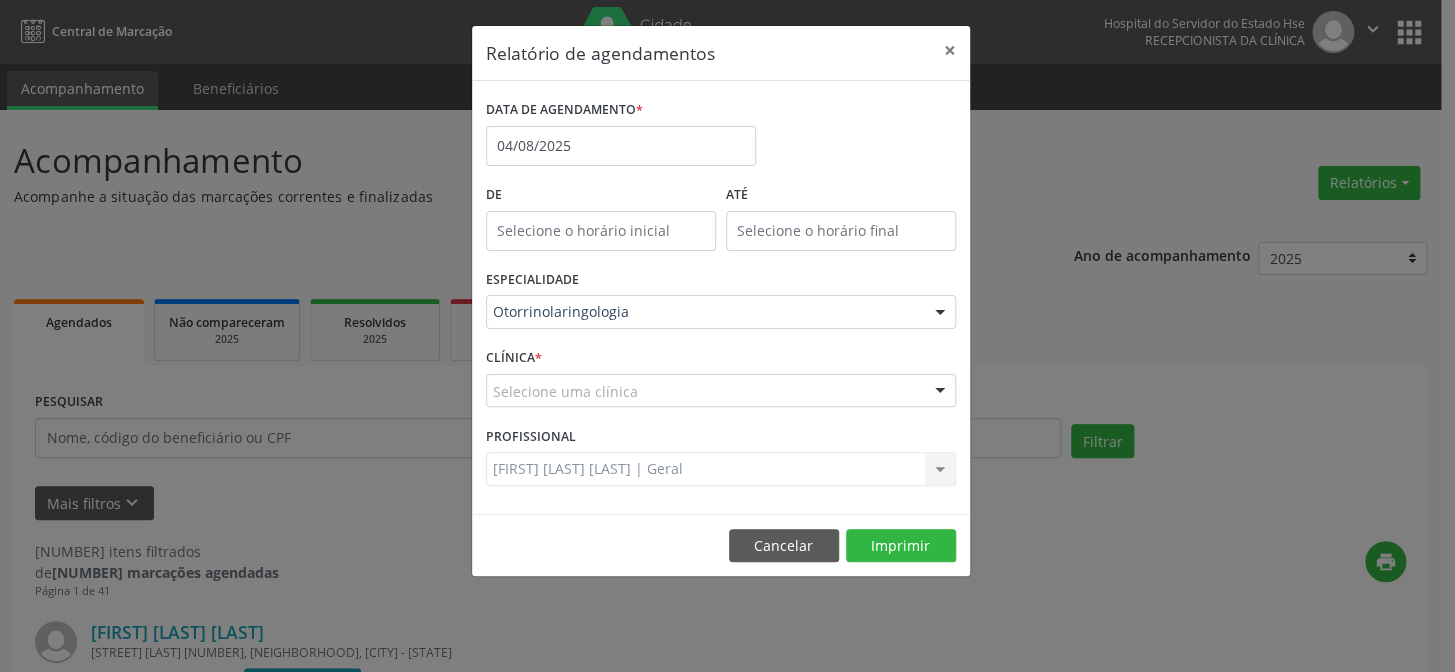 click on "CLÍNICA
*
Selecione uma clínica
Hse
Nenhum resultado encontrado para: "   "
Não há nenhuma opção para ser exibida." at bounding box center (721, 382) 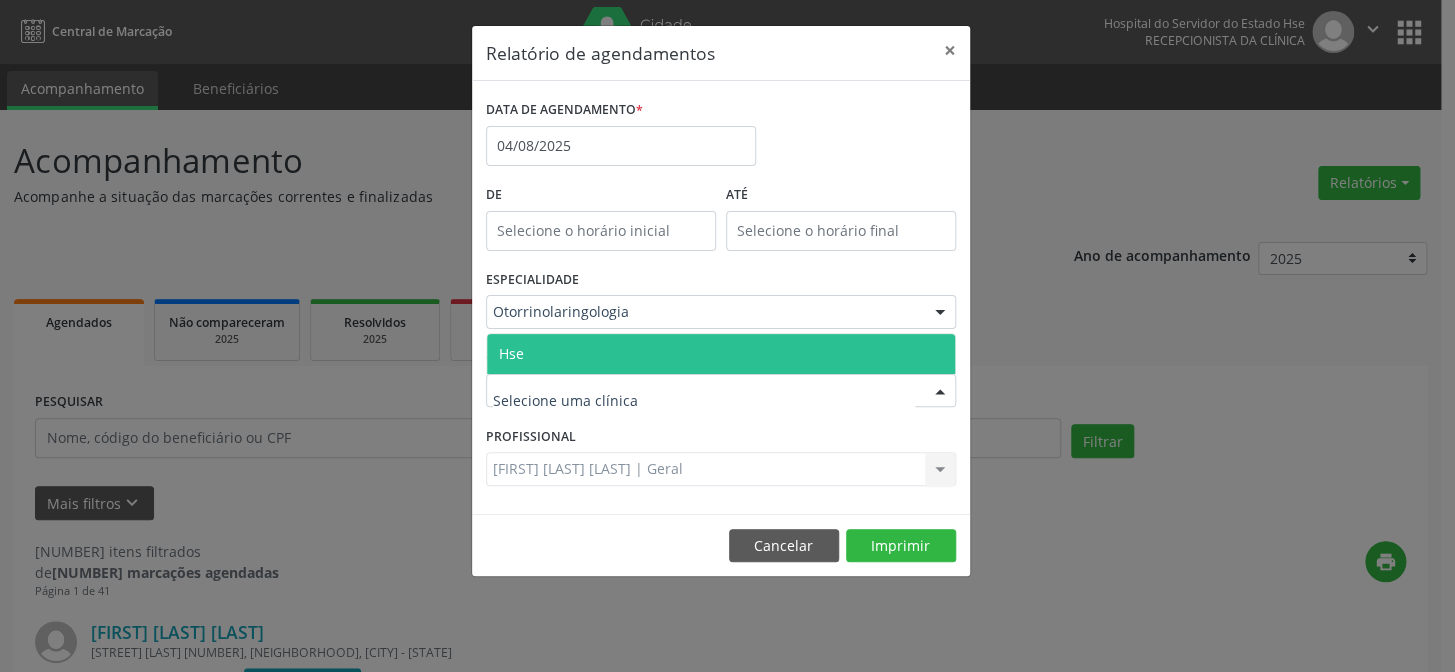 click on "Hse" at bounding box center [721, 354] 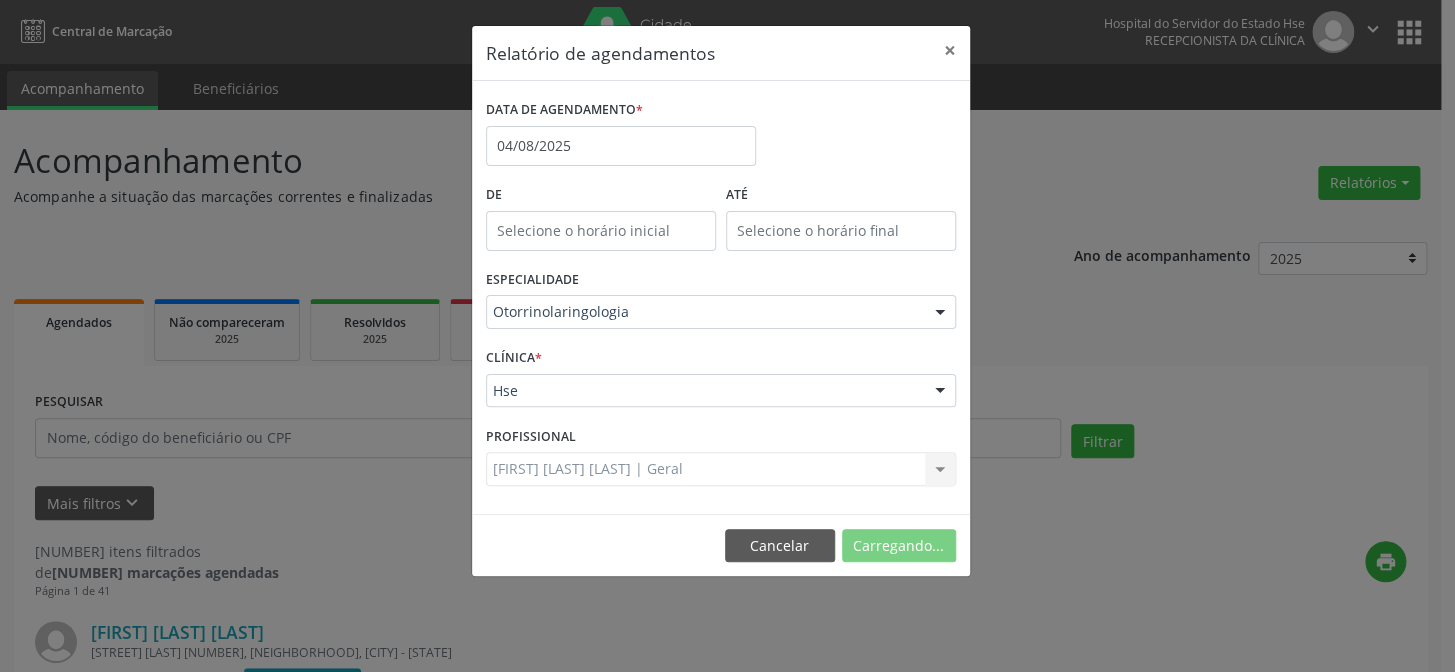 click on "[FIRST] [LAST] [LAST] | Geral         Todos os profissionais   [FIRST] [LAST] - Professor(A) Nassau | Geral   [FIRST] [LAST]   [FIRST] [LAST]   [FIRST] [LAST] [LAST] | Geral   [FIRST] [LAST] - Professor(A) Nassau | Geral   [FIRST] [LAST] [LAST] | Geral   [FIRST] [LAST] - Pediatria e Estrabismo   [FIRST] [LAST] | Geral, Retina Clinica e Cirug. e Catarata   [FIRST] [LAST] [LAST] | Geral   [FIRST] [LAST]   [FIRST] [LAST] | Geral   [FIRST] [LAST] [LAST] | Geral
Nenhum resultado encontrado para: "   "
Não há nenhuma opção para ser exibida." at bounding box center (721, 469) 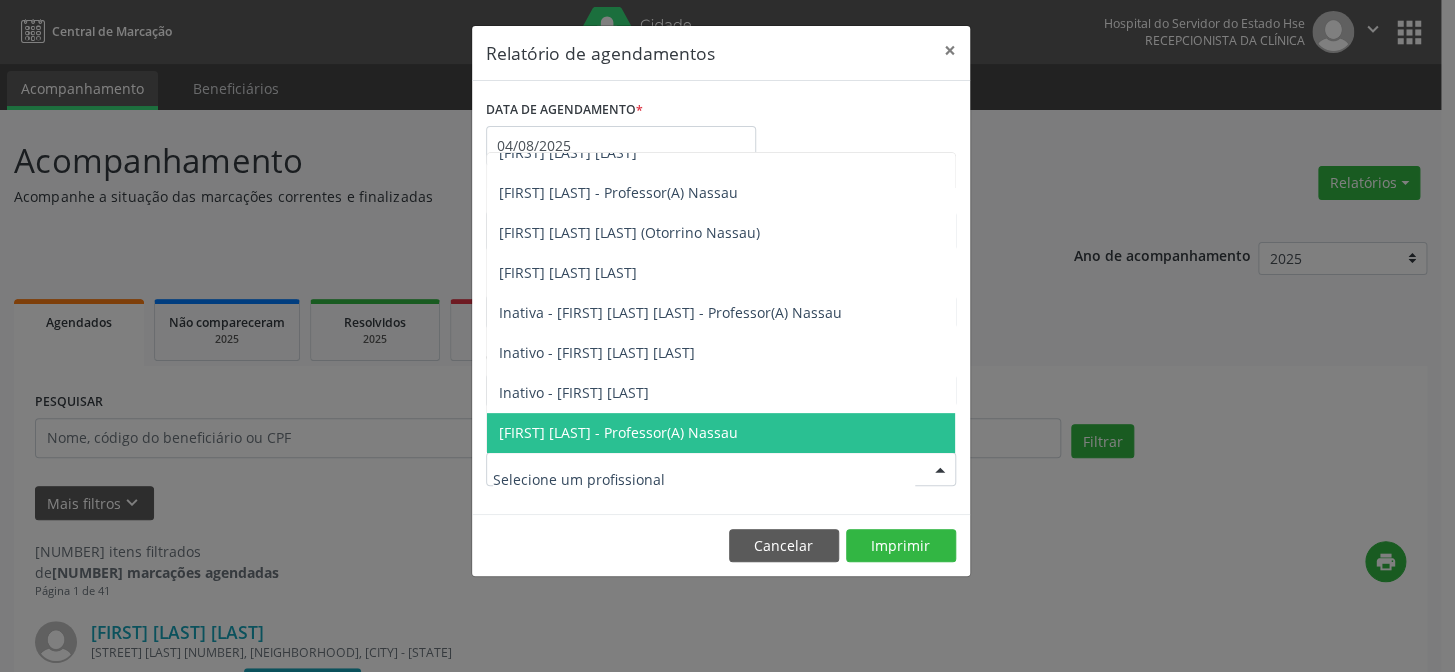 scroll, scrollTop: 460, scrollLeft: 0, axis: vertical 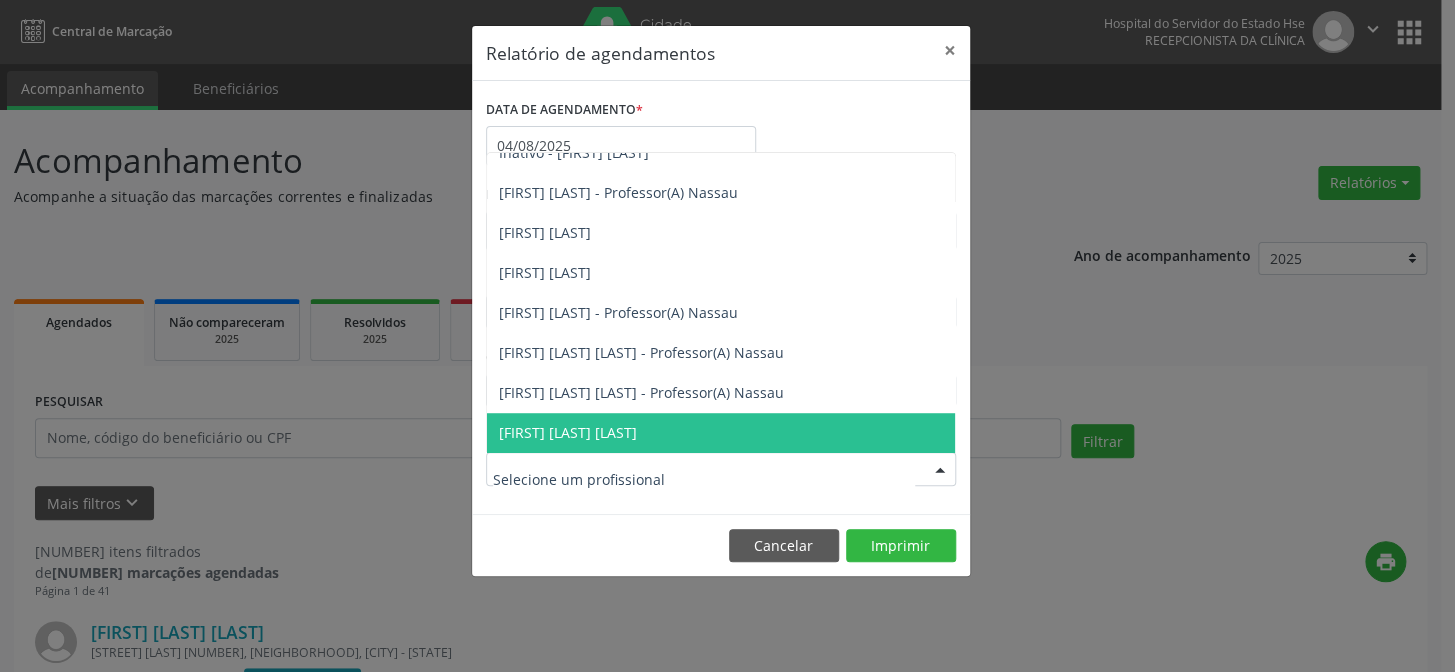 click on "[FIRST] [LAST] [LAST]" at bounding box center [568, 432] 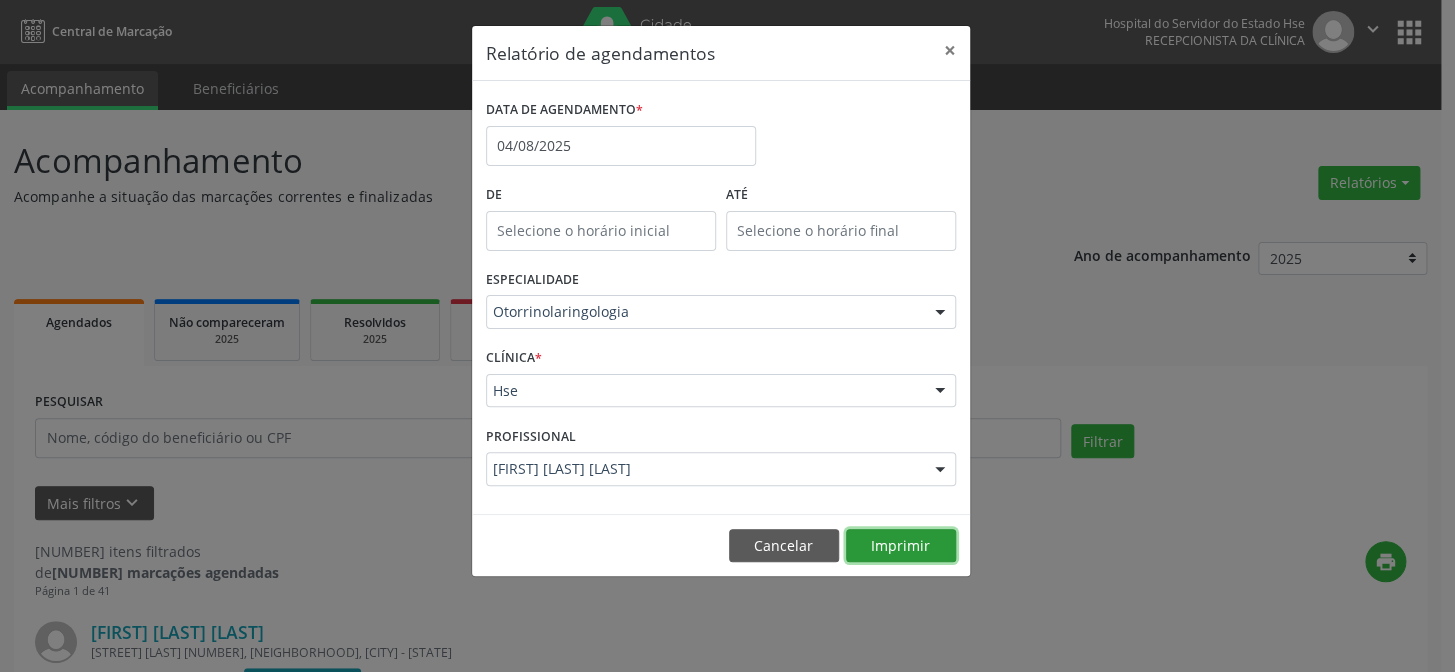 click on "Imprimir" at bounding box center [901, 546] 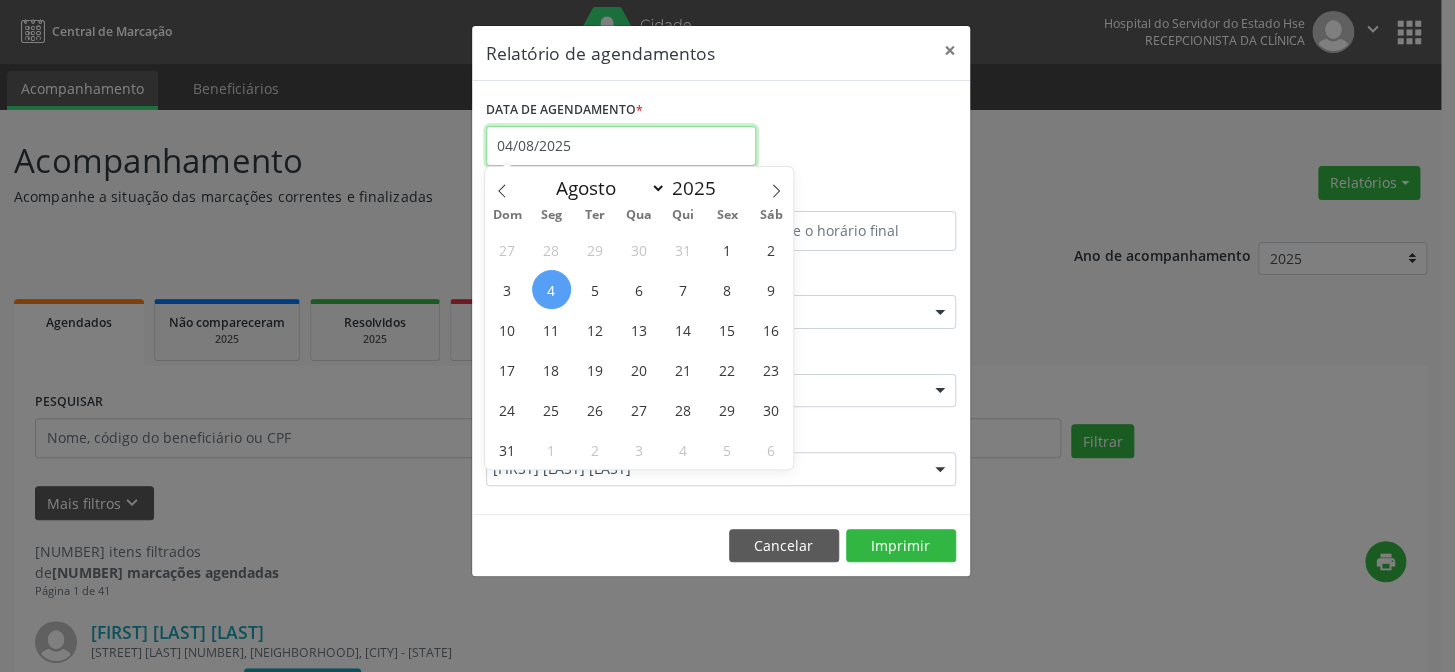 click on "04/08/2025" at bounding box center [621, 146] 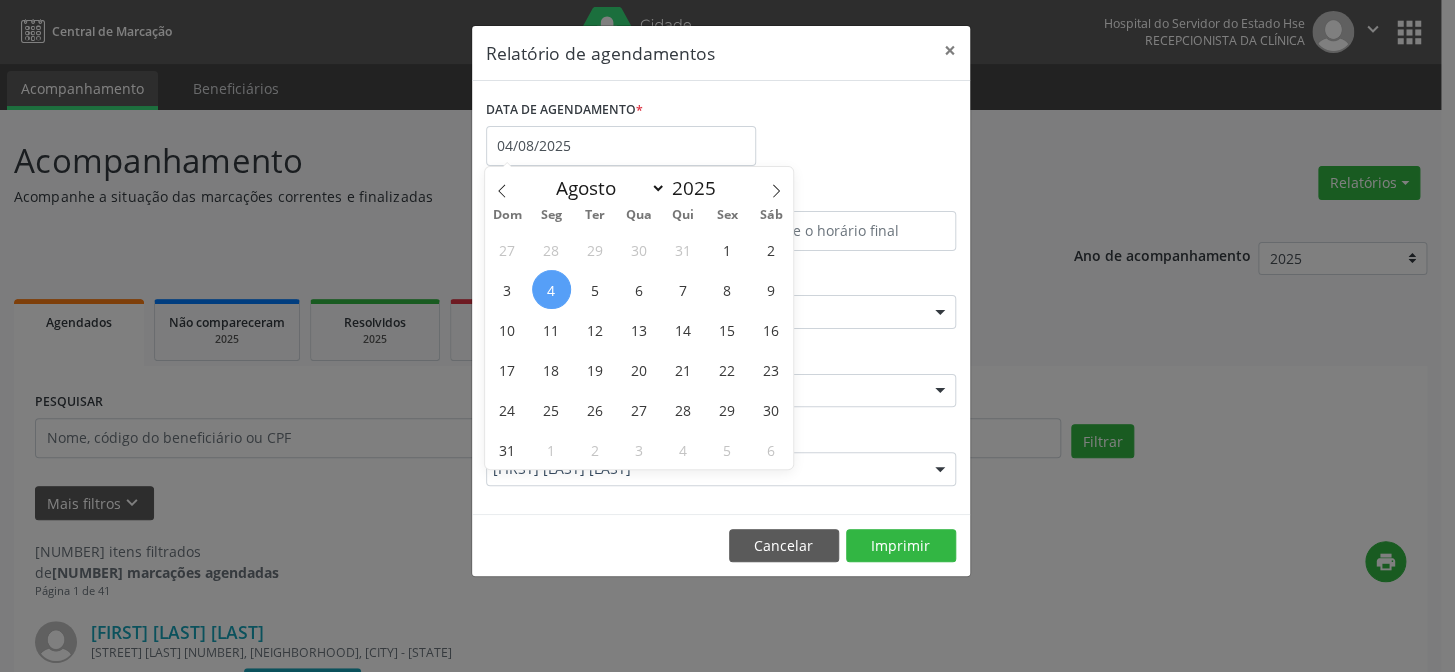 click on "4" at bounding box center [551, 289] 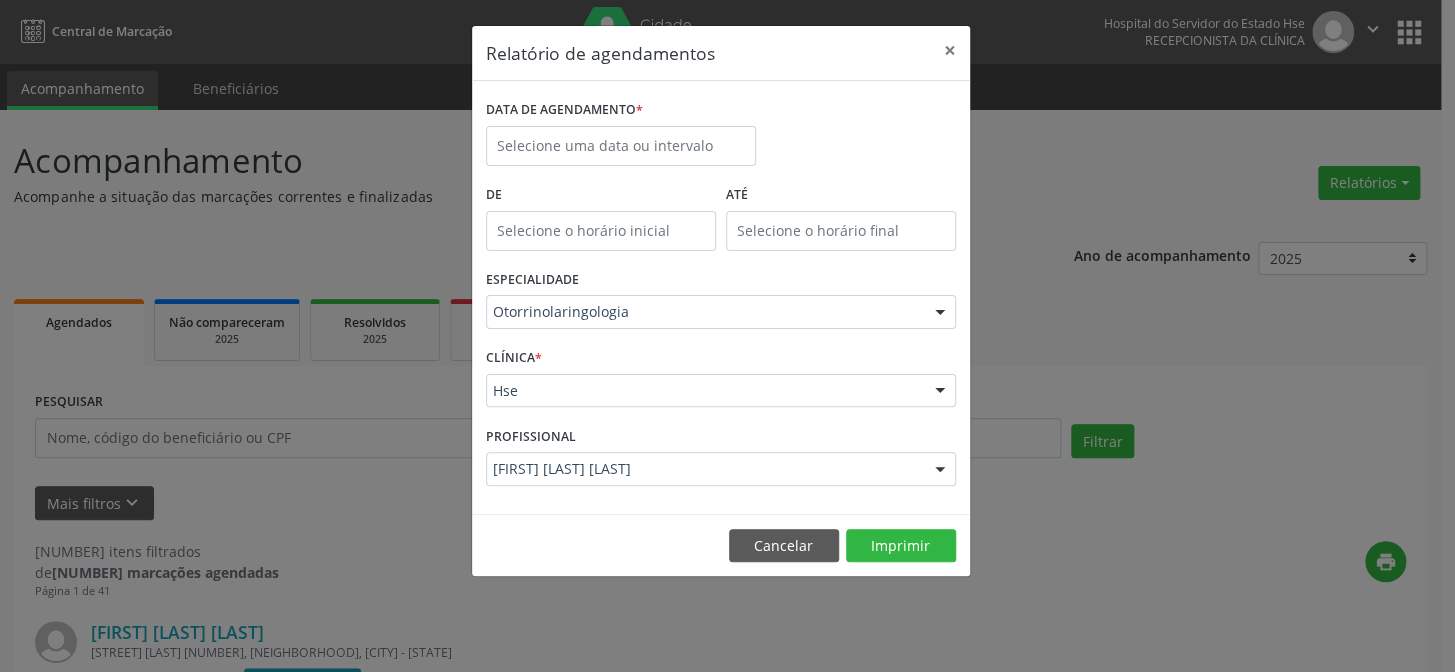 drag, startPoint x: 606, startPoint y: 574, endPoint x: 608, endPoint y: 356, distance: 218.00917 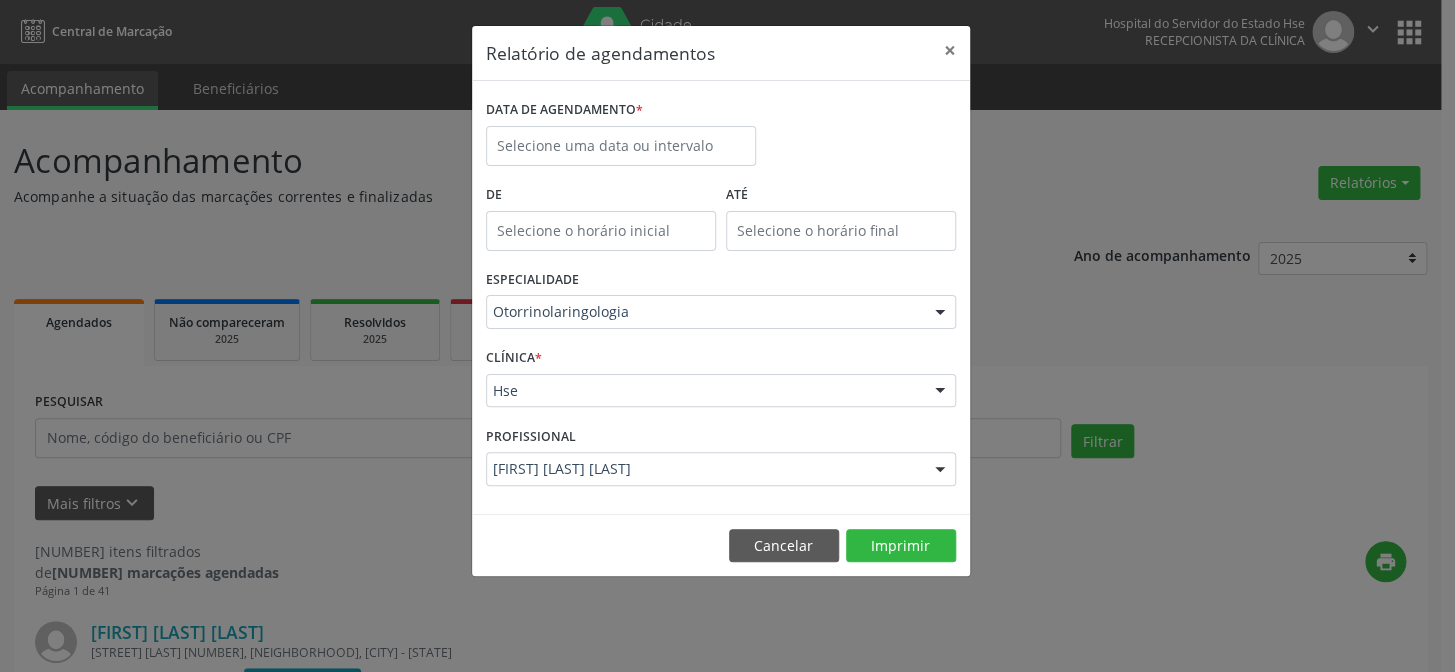 click at bounding box center (940, 470) 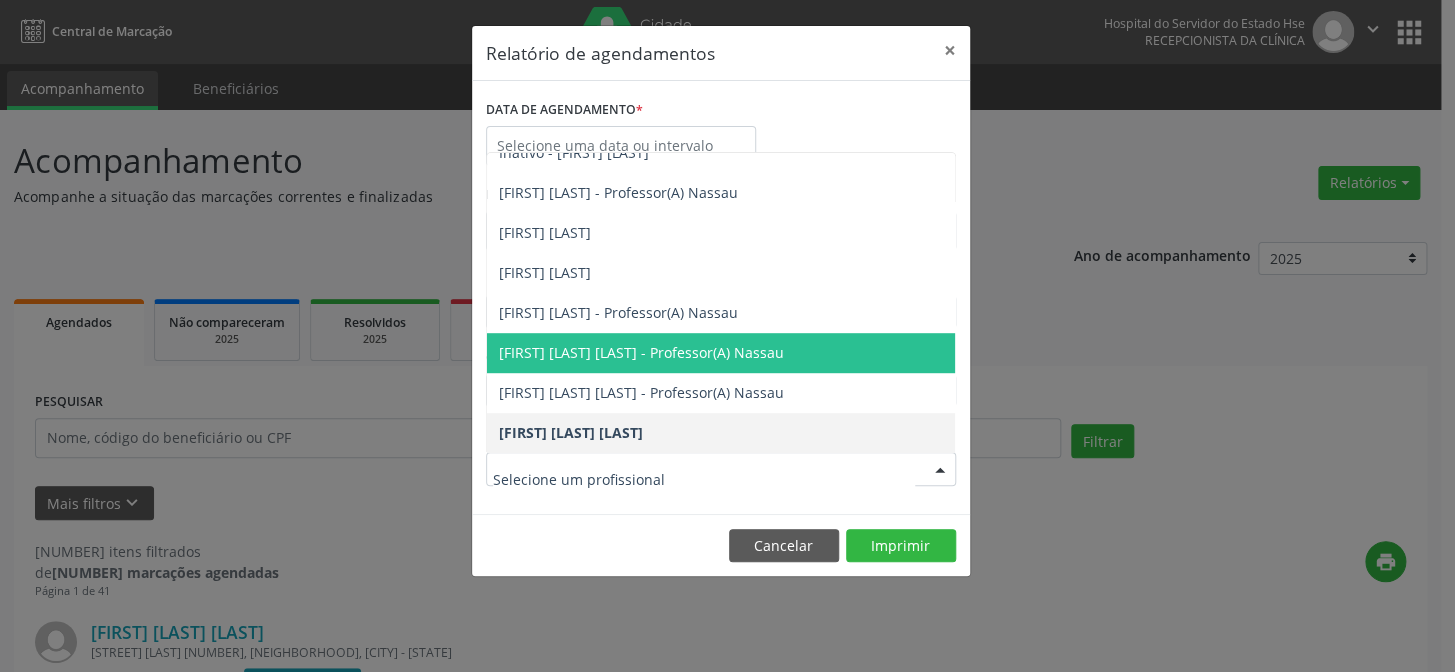 scroll, scrollTop: 97, scrollLeft: 0, axis: vertical 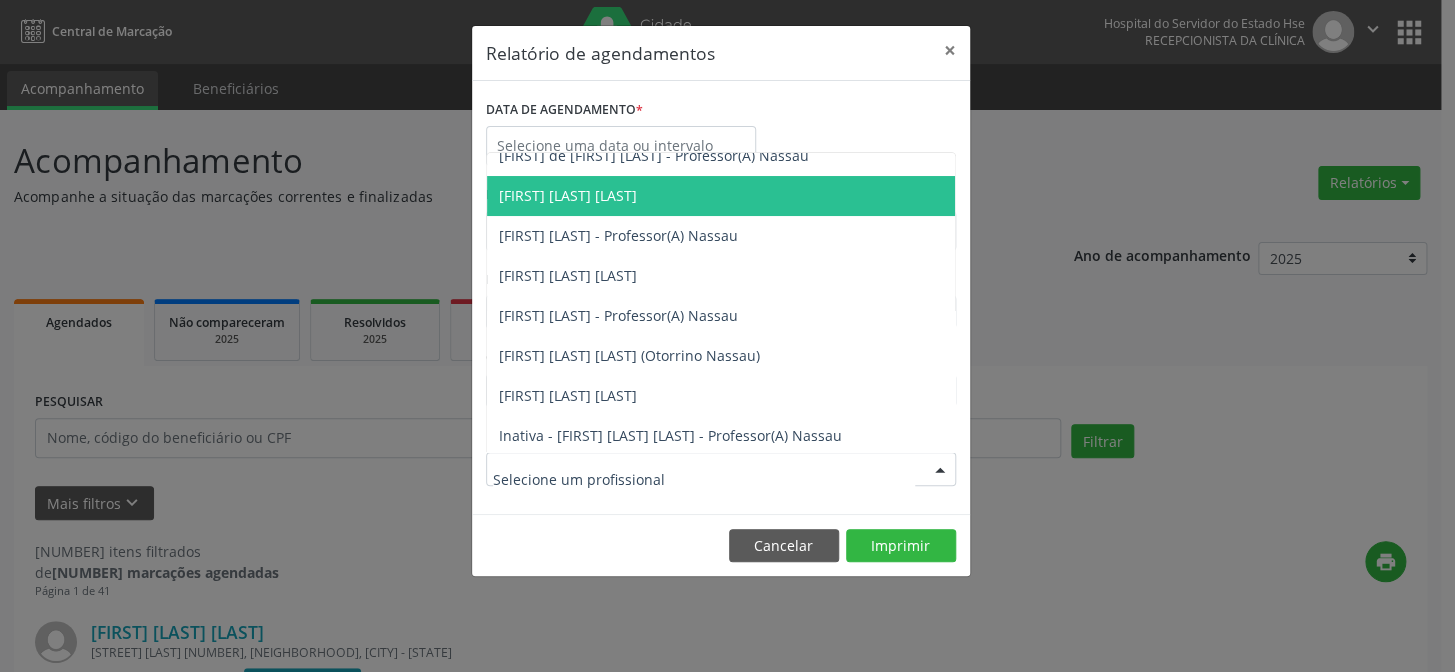 click on "[FIRST] [LAST] [LAST]" at bounding box center [568, 195] 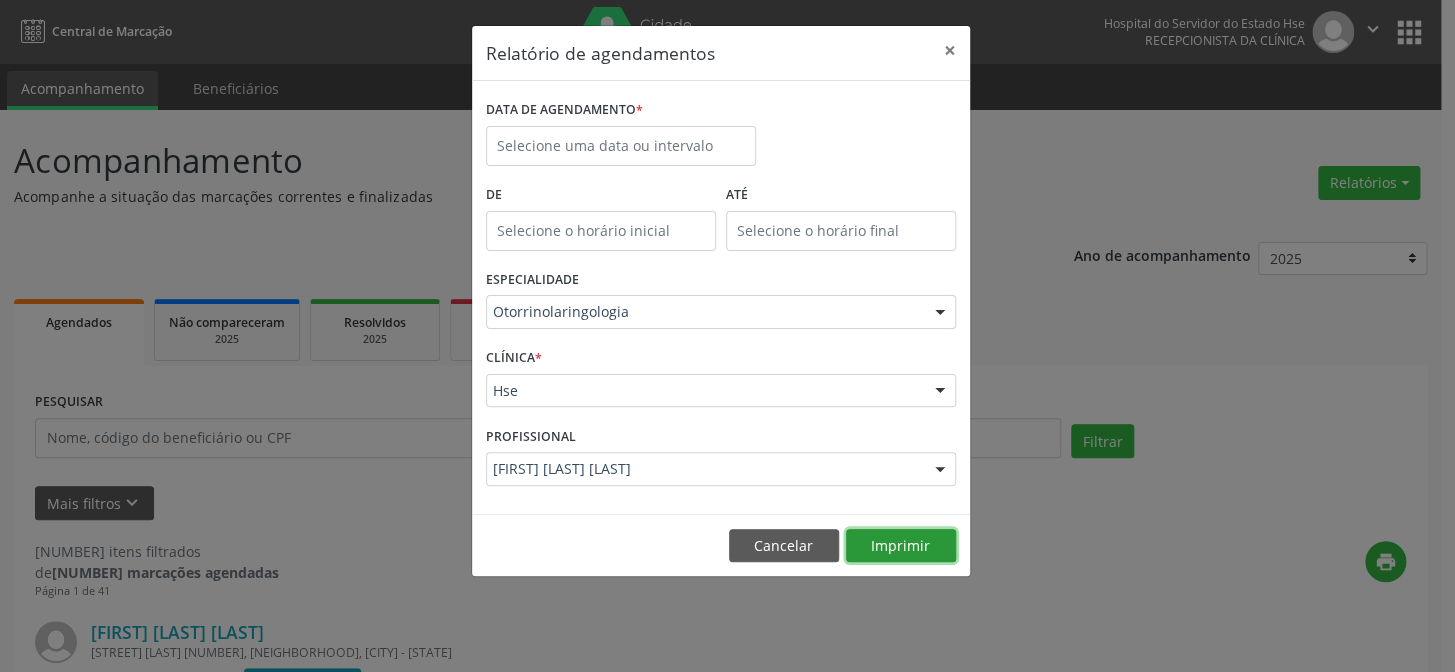 click on "Imprimir" at bounding box center [901, 546] 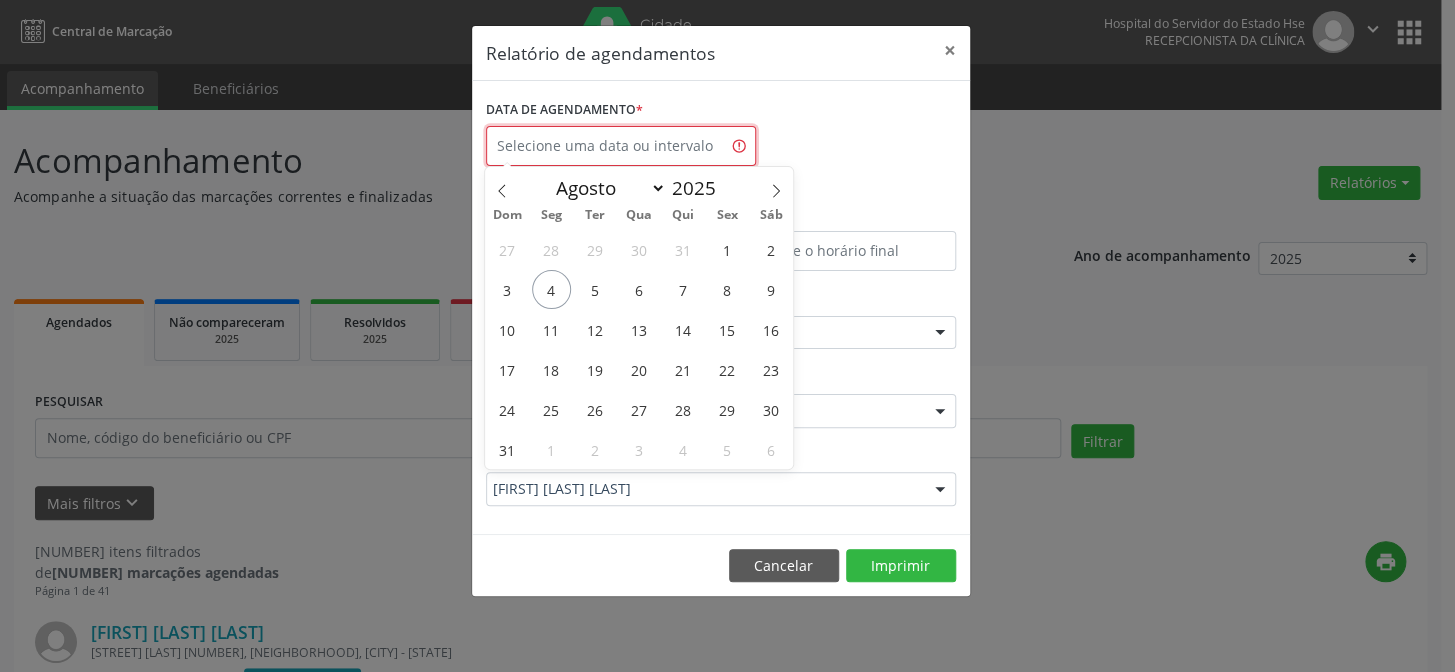 click at bounding box center (621, 146) 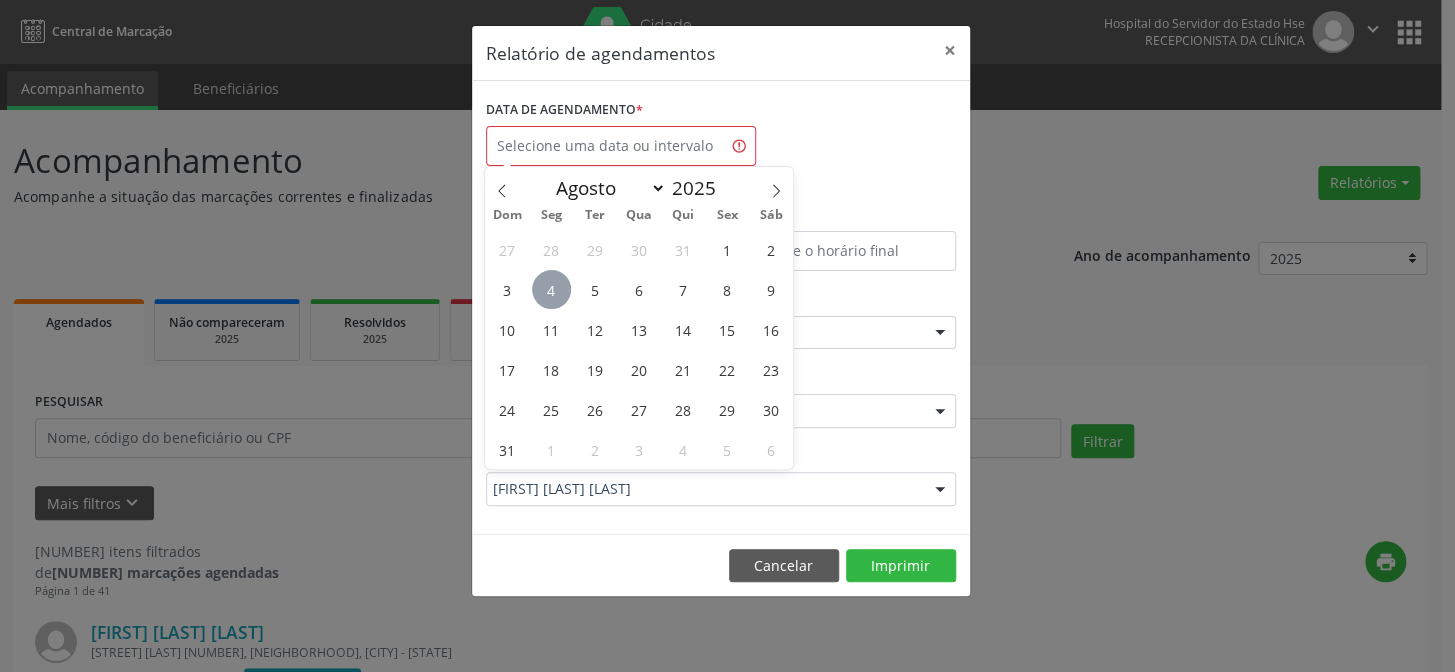 click on "4" at bounding box center (551, 289) 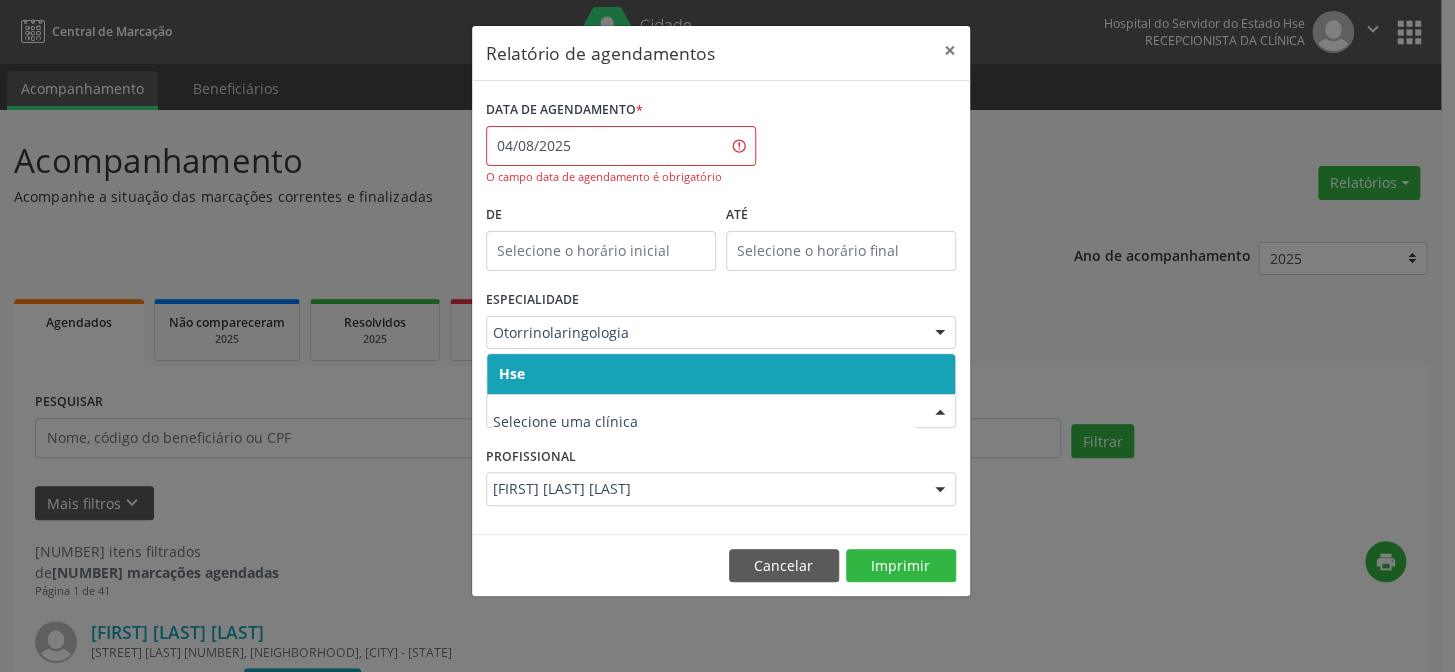 click on "Hse" at bounding box center (721, 374) 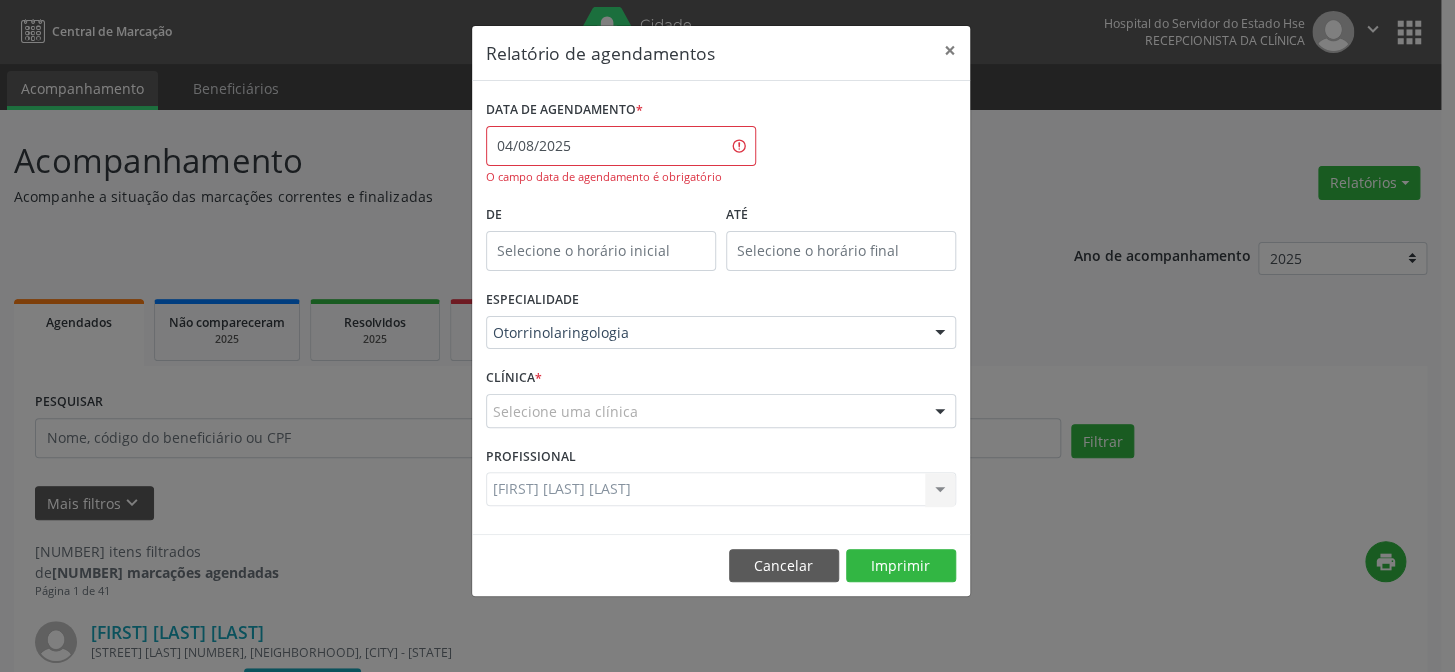 click on "CLÍNICA
*
Selecione uma clínica
Hse
Nenhum resultado encontrado para: "   "
Não há nenhuma opção para ser exibida." at bounding box center [721, 402] 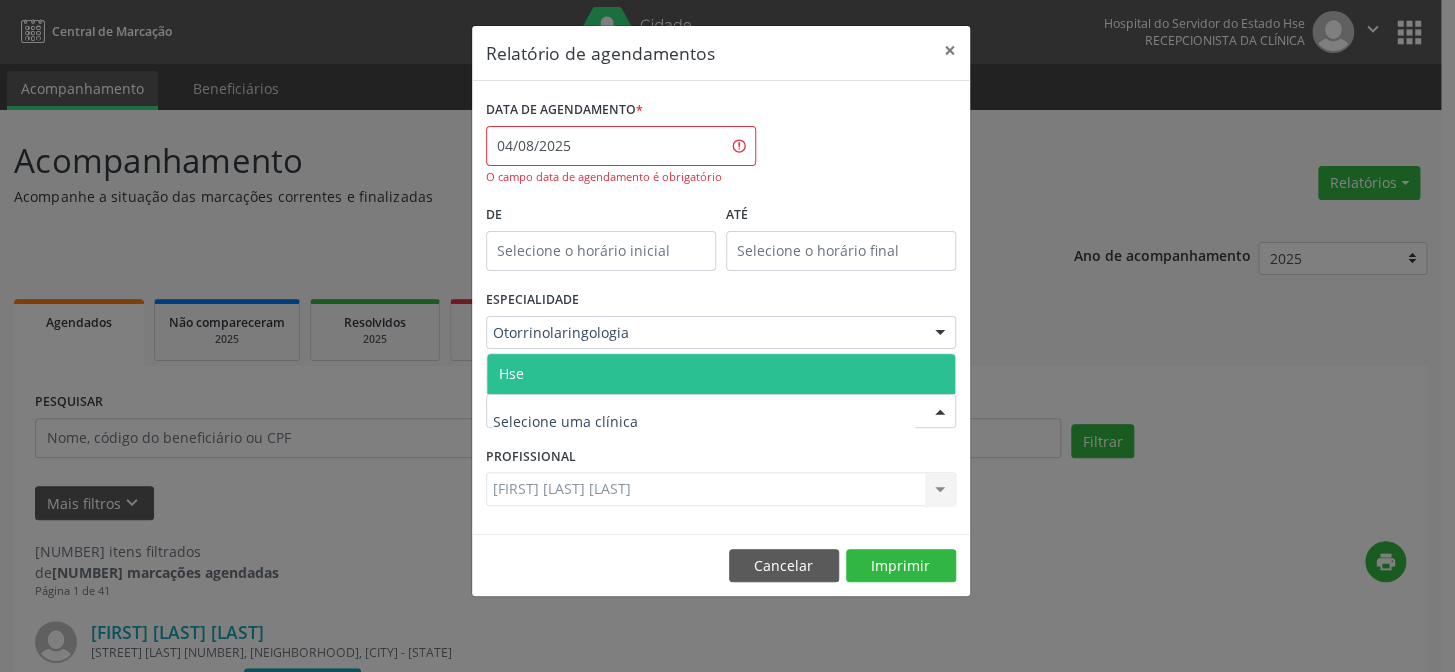 click on "Hse" at bounding box center [721, 374] 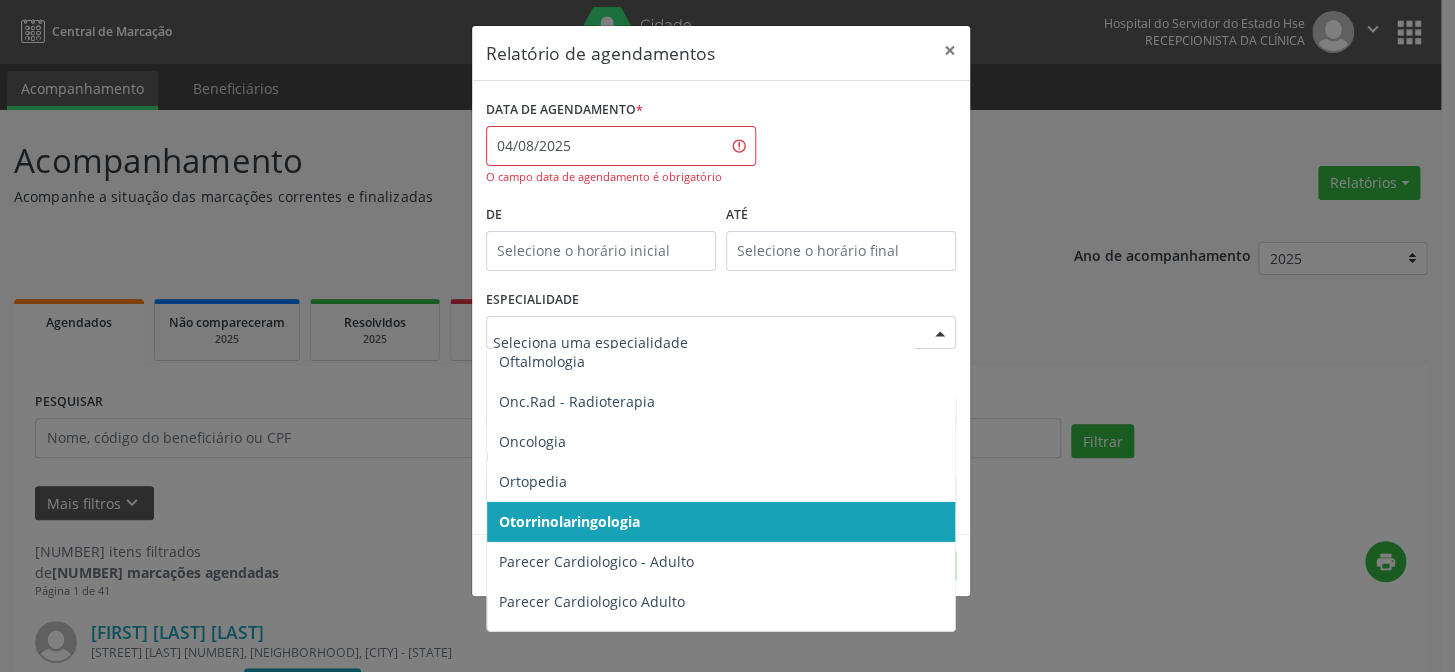 click on "Otorrinolaringologia" at bounding box center [569, 521] 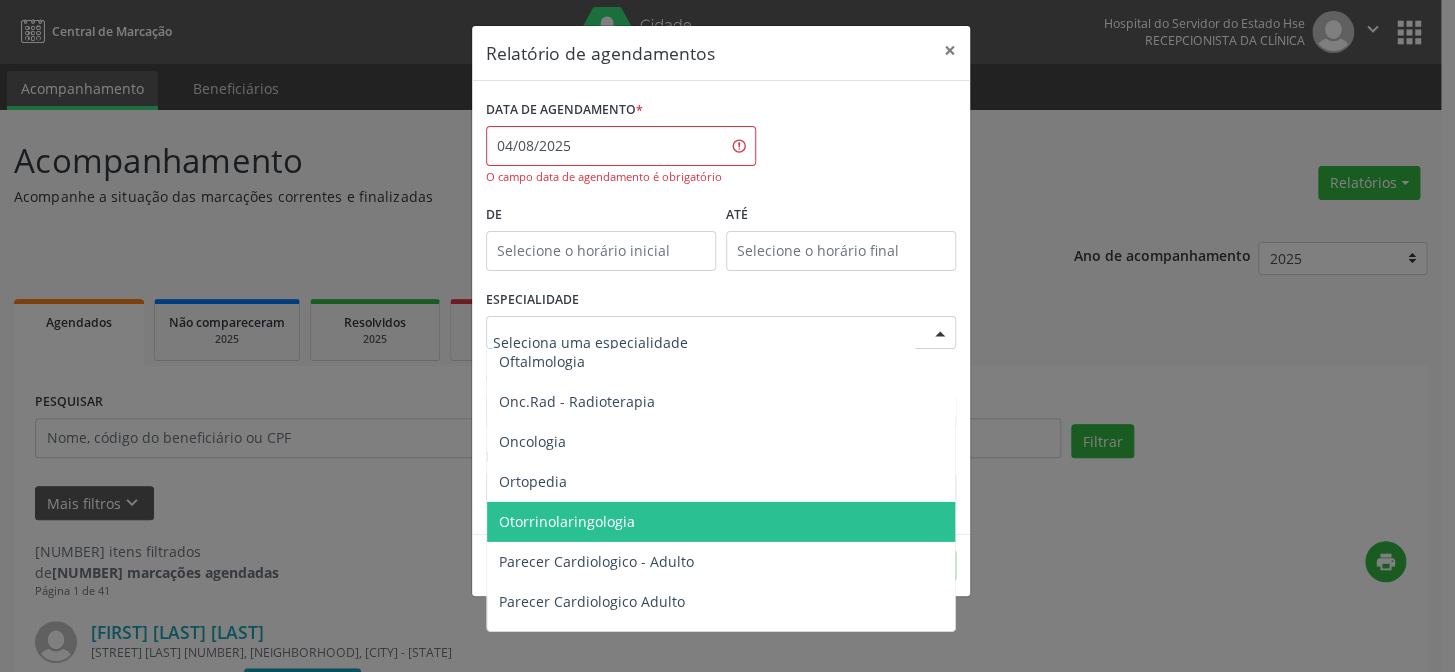 click on "Otorrinolaringologia" at bounding box center [567, 521] 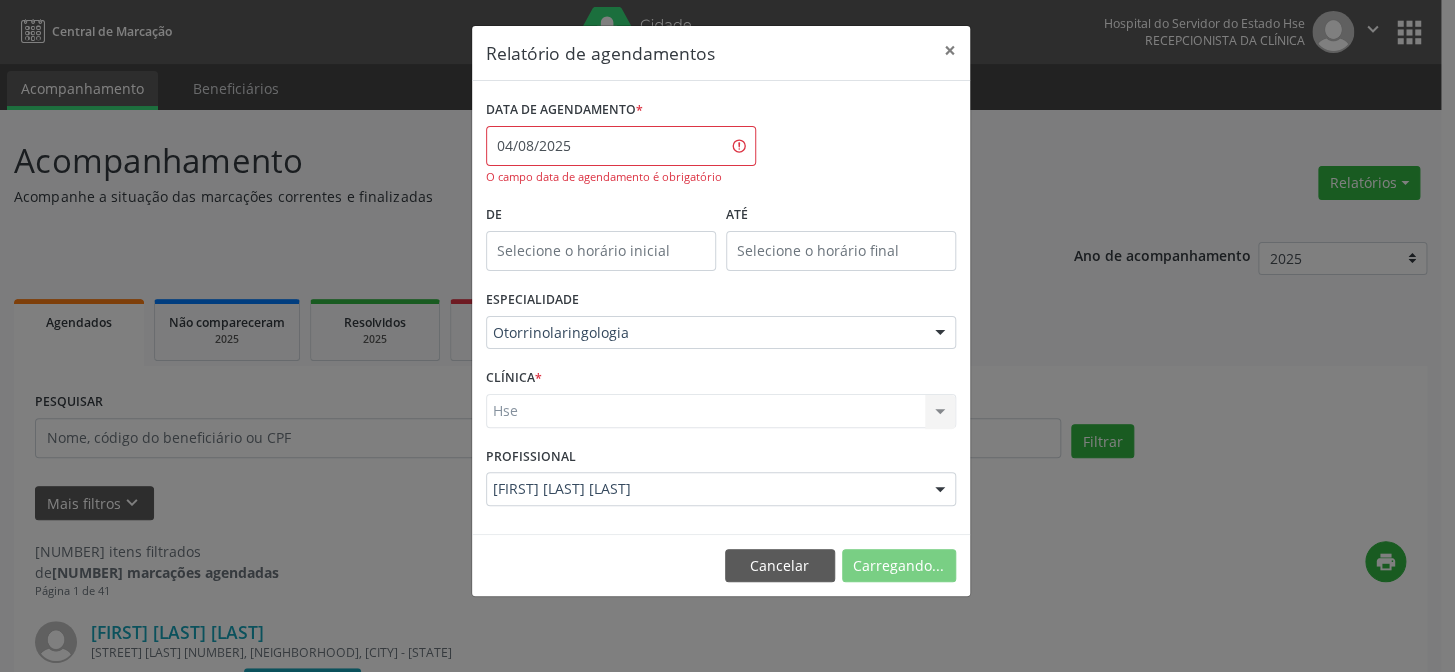 click on "DATA DE AGENDAMENTO
*
[DATE]
O campo data de agendamento é obrigatório
De
ATÉ
ESPECIALIDADE
Otorrinolaringologia         Todas as especialidades   Alergologia   Angiologia   Arritmologia   Cardiologia   Cirurgia Abdominal   Cirurgia Bariatrica   Cirurgia Cabeça e Pescoço   Cirurgia Cardiaca   Cirurgia Geral   Cirurgia Ginecologica   Cirurgia Mastologia Oncologica   Cirurgia Pediatrica   Cirurgia Plastica   Cirurgia Toracica   Cirurgia geral oncológica   Cirurgia geral oncológica   Cirurgião Dermatológico   Clinica Geral   Clinica Medica   Consulta de Enfermagem - Hiperdia   Consulta de Enfermagem - Preventivo   Consulta de Enfermagem - Pré-Natal   Consulta de Enfermagem - Puericultura   Dermatologia   Endocinologia   Endocrino Diabetes   Endocrinologia   Fisioterapia   Fisioterapia Cirurgica   Fonoaudiologia   Gastro/Hepato   Gastroenterologia   Gastropediatria   Geriatria   Ginecologia   Gnecologia" at bounding box center (721, 307) 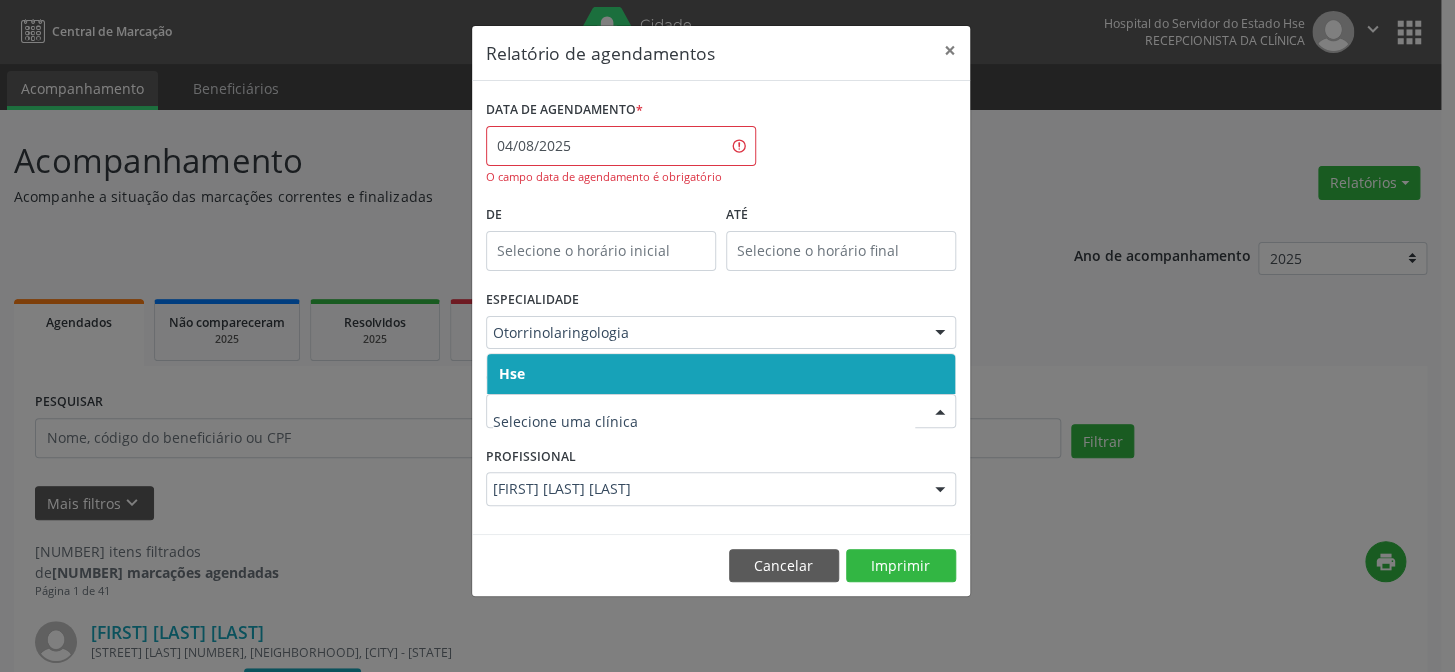 click on "Hse" at bounding box center (721, 374) 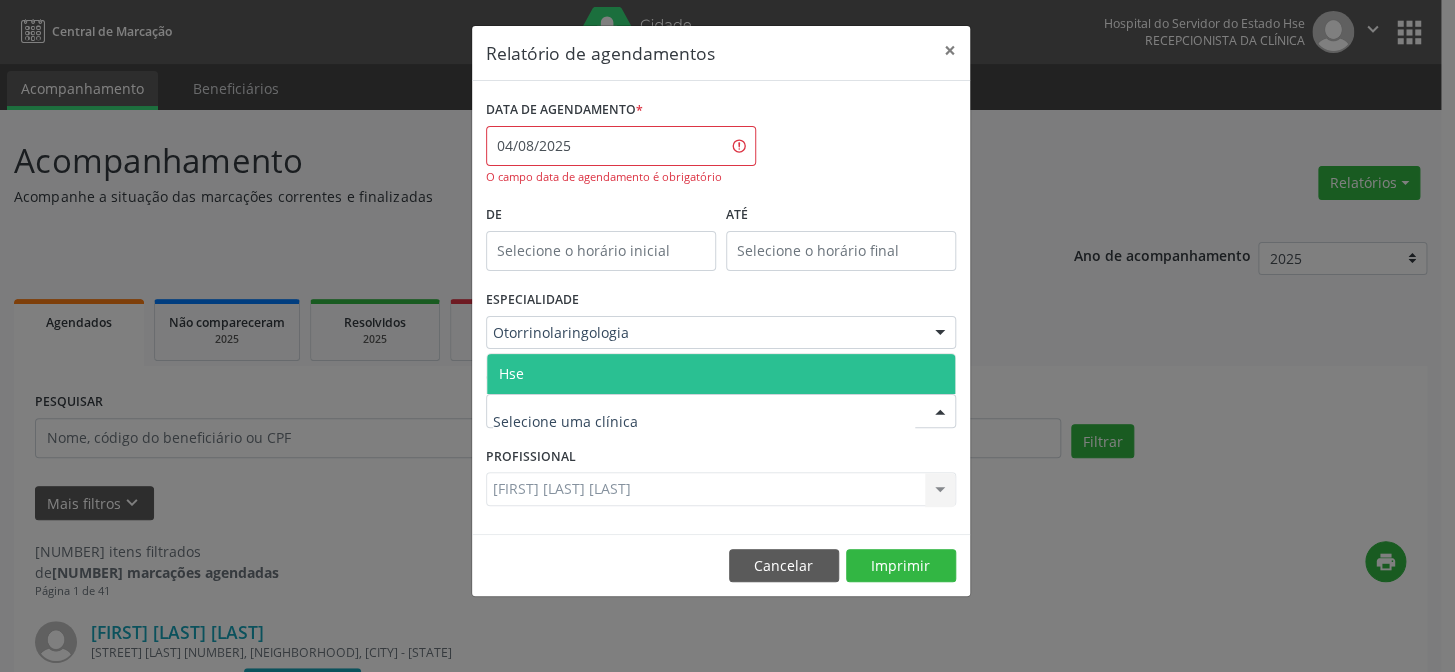 click at bounding box center (721, 411) 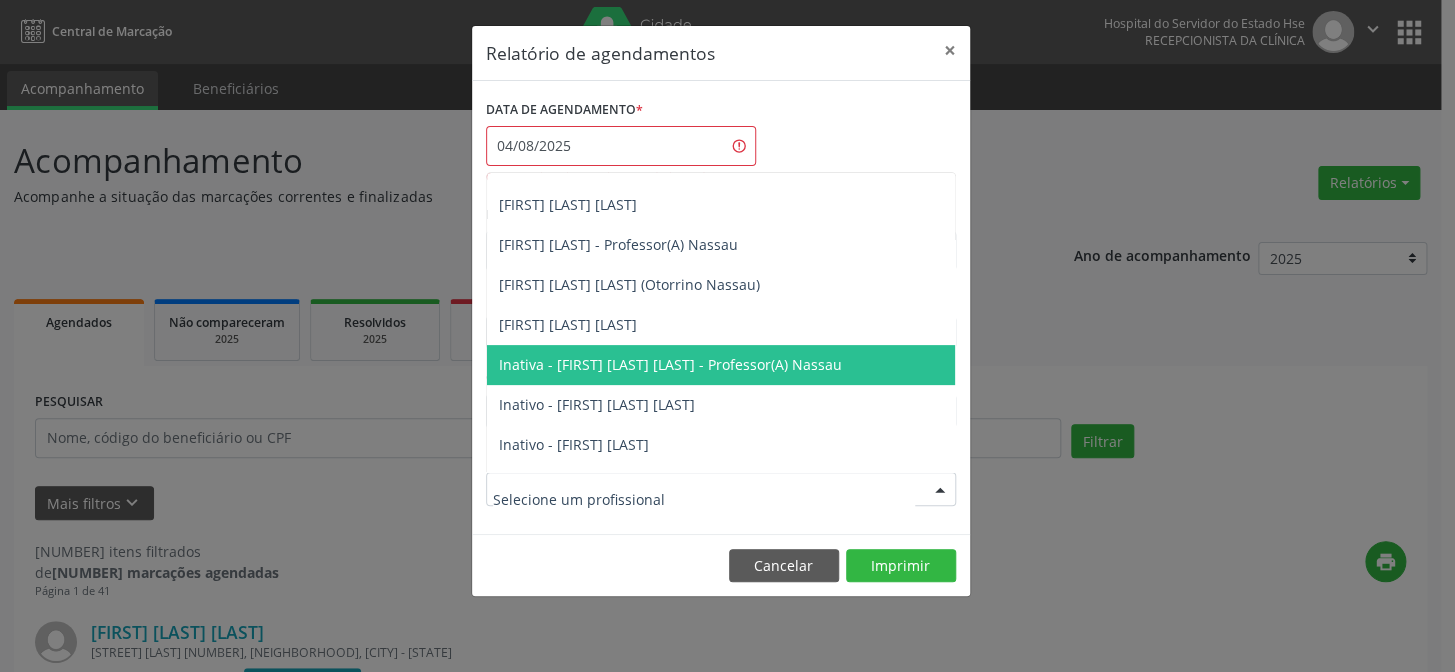 scroll, scrollTop: 97, scrollLeft: 0, axis: vertical 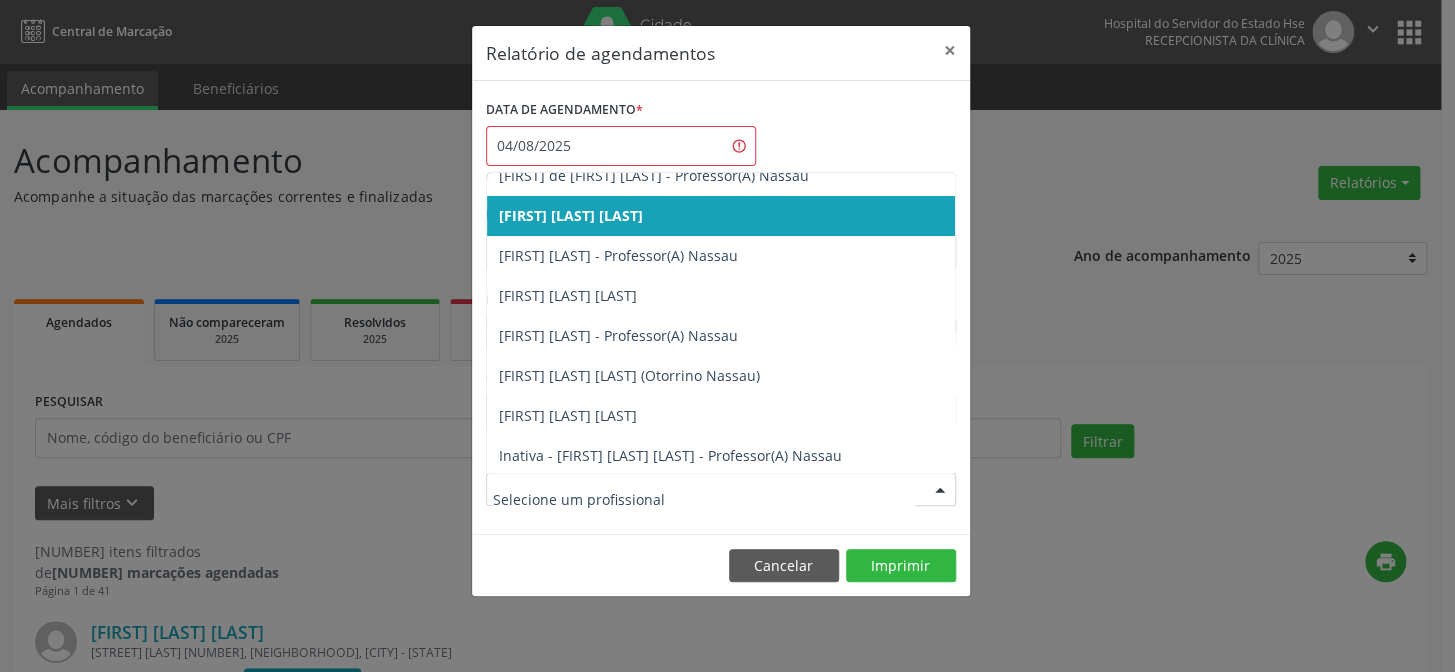 click on "[FIRST] [LAST] [LAST]" at bounding box center (571, 215) 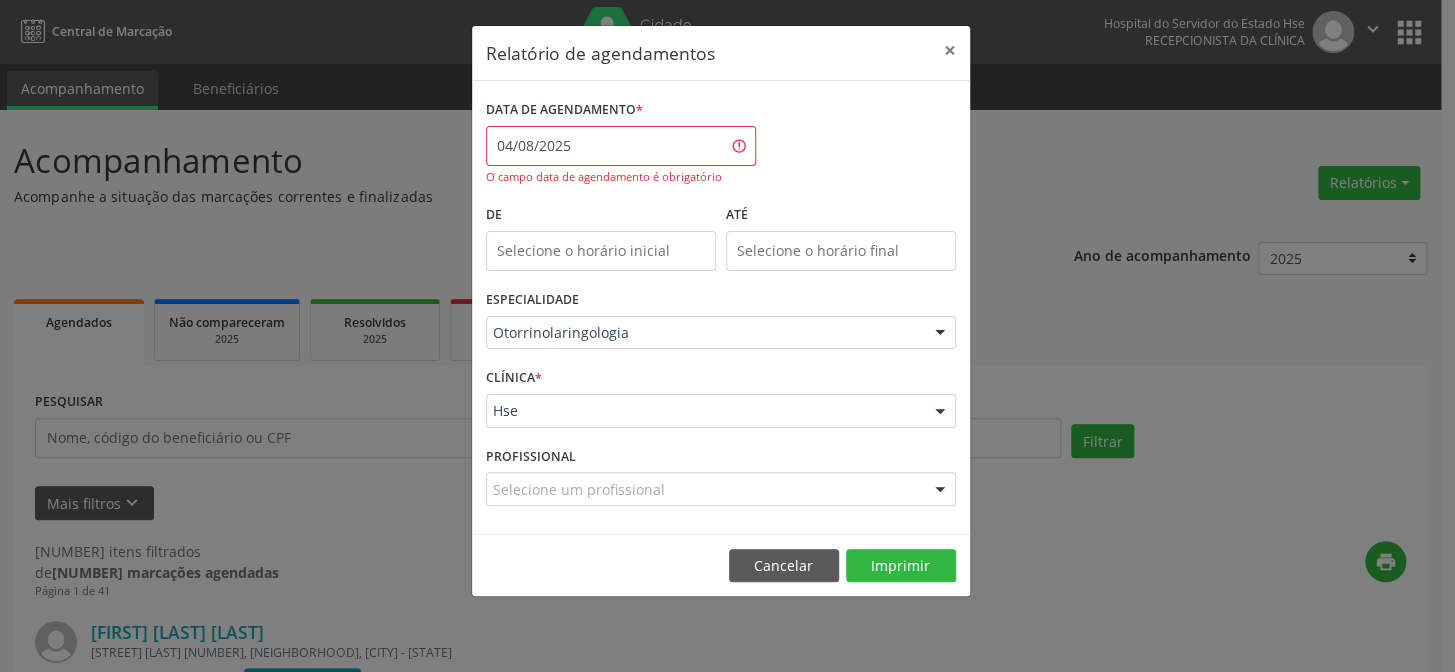 click on "DATA DE AGENDAMENTO
*
[DATE]
O campo data de agendamento é obrigatório
De
ATÉ
ESPECIALIDADE
Otorrinolaringologia         Todas as especialidades   Alergologia   Angiologia   Arritmologia   Cardiologia   Cirurgia Abdominal   Cirurgia Bariatrica   Cirurgia Cabeça e Pescoço   Cirurgia Cardiaca   Cirurgia Geral   Cirurgia Ginecologica   Cirurgia Mastologia Oncologica   Cirurgia Pediatrica   Cirurgia Plastica   Cirurgia Toracica   Cirurgia geral oncológica   Cirurgia geral oncológica   Cirurgião Dermatológico   Clinica Geral   Clinica Medica   Consulta de Enfermagem - Hiperdia   Consulta de Enfermagem - Preventivo   Consulta de Enfermagem - Pré-Natal   Consulta de Enfermagem - Puericultura   Dermatologia   Endocinologia   Endocrino Diabetes   Endocrinologia   Fisioterapia   Fisioterapia Cirurgica   Fonoaudiologia   Gastro/Hepato   Gastroenterologia   Gastropediatria   Geriatria   Ginecologia   Gnecologia" at bounding box center (721, 307) 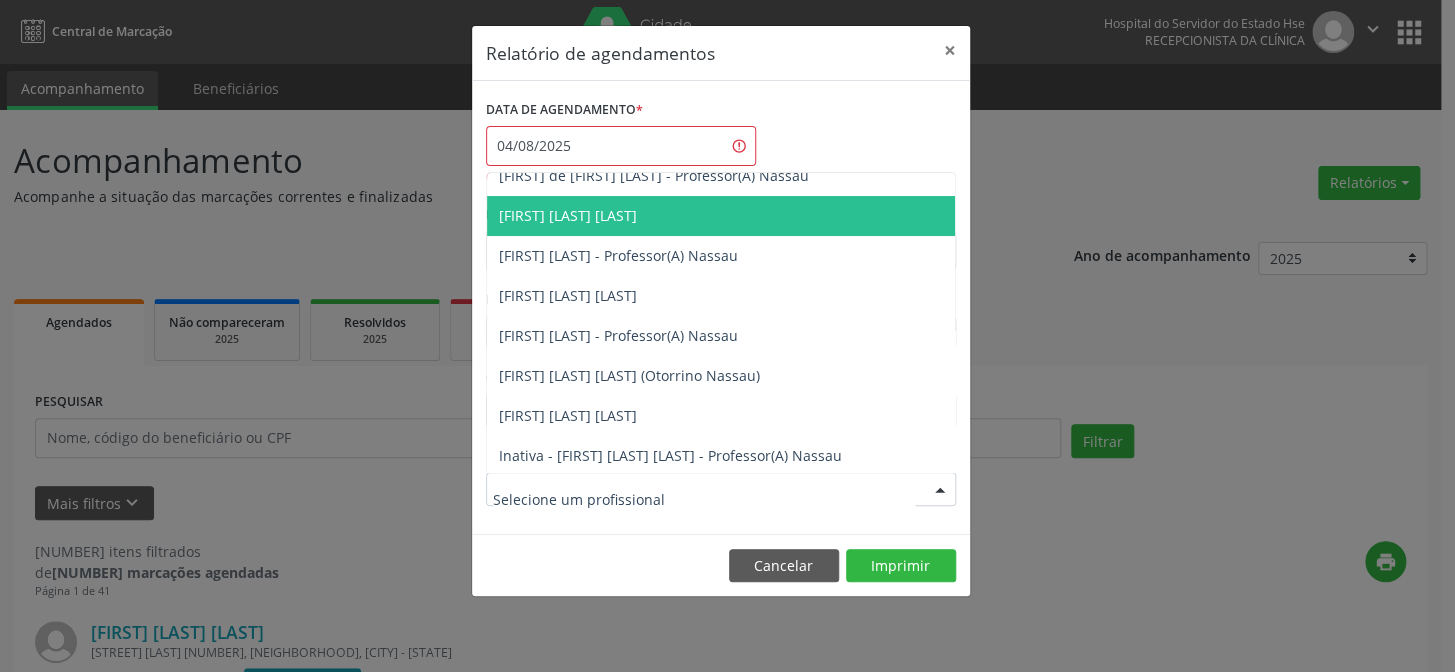 click on "[FIRST] [LAST] [LAST]" at bounding box center [568, 215] 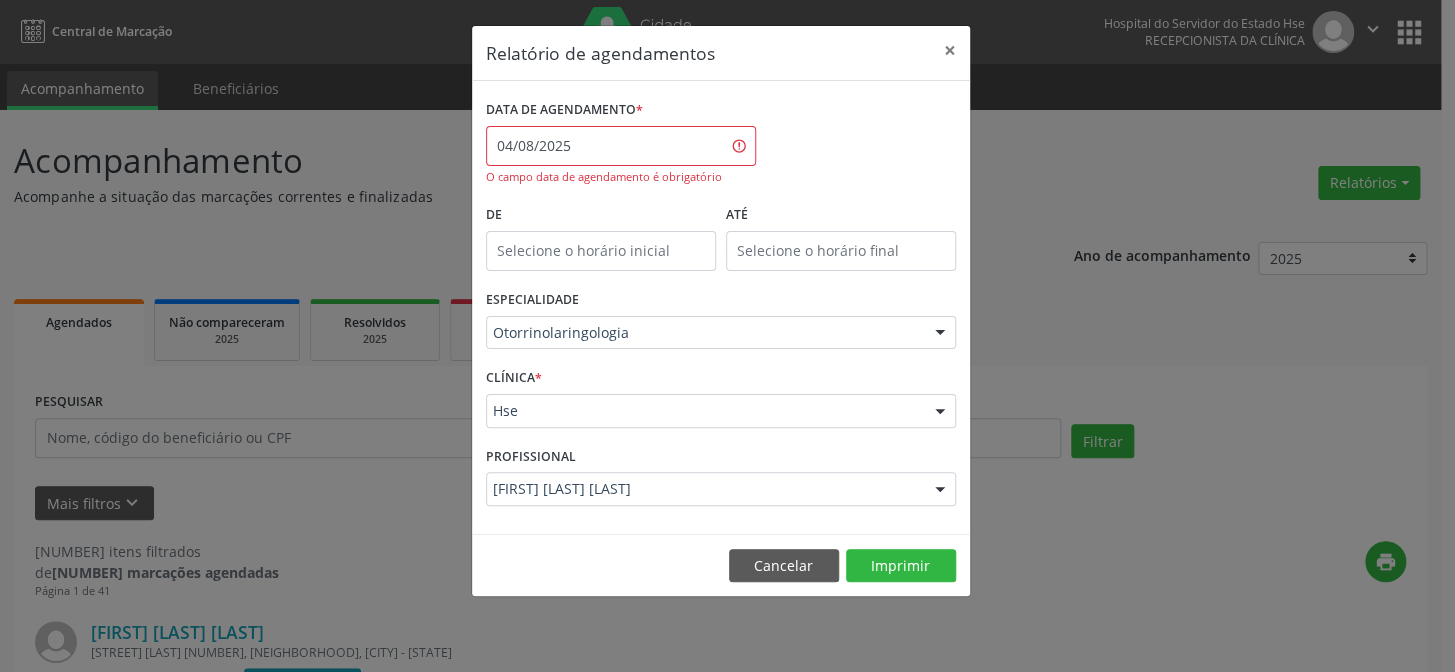 click on "DATA DE AGENDAMENTO
*
[DATE]
O campo data de agendamento é obrigatório
De
ATÉ
ESPECIALIDADE
Otorrinolaringologia         Todas as especialidades   Alergologia   Angiologia   Arritmologia   Cardiologia   Cirurgia Abdominal   Cirurgia Bariatrica   Cirurgia Cabeça e Pescoço   Cirurgia Cardiaca   Cirurgia Geral   Cirurgia Ginecologica   Cirurgia Mastologia Oncologica   Cirurgia Pediatrica   Cirurgia Plastica   Cirurgia Toracica   Cirurgia geral oncológica   Cirurgia geral oncológica   Cirurgião Dermatológico   Clinica Geral   Clinica Medica   Consulta de Enfermagem - Hiperdia   Consulta de Enfermagem - Preventivo   Consulta de Enfermagem - Pré-Natal   Consulta de Enfermagem - Puericultura   Dermatologia   Endocinologia   Endocrino Diabetes   Endocrinologia   Fisioterapia   Fisioterapia Cirurgica   Fonoaudiologia   Gastro/Hepato   Gastroenterologia   Gastropediatria   Geriatria   Ginecologia   Gnecologia" at bounding box center [721, 307] 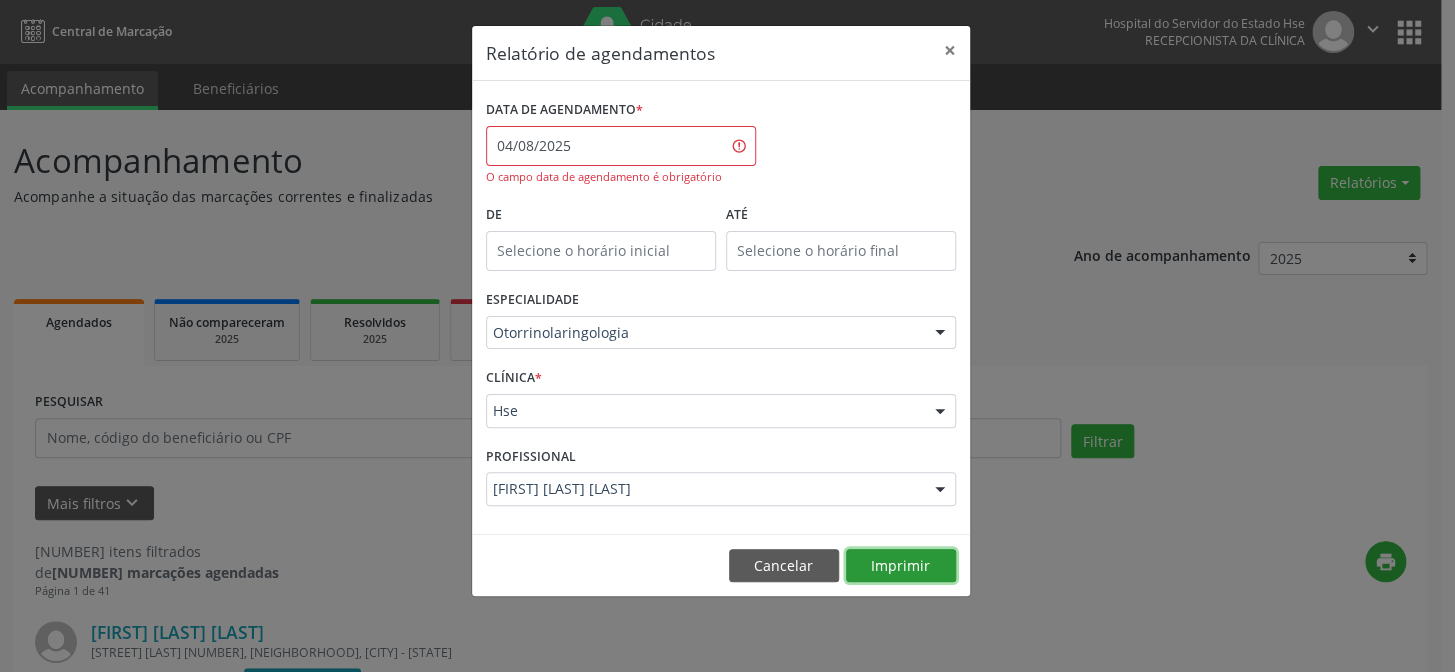 click on "Imprimir" at bounding box center [901, 566] 